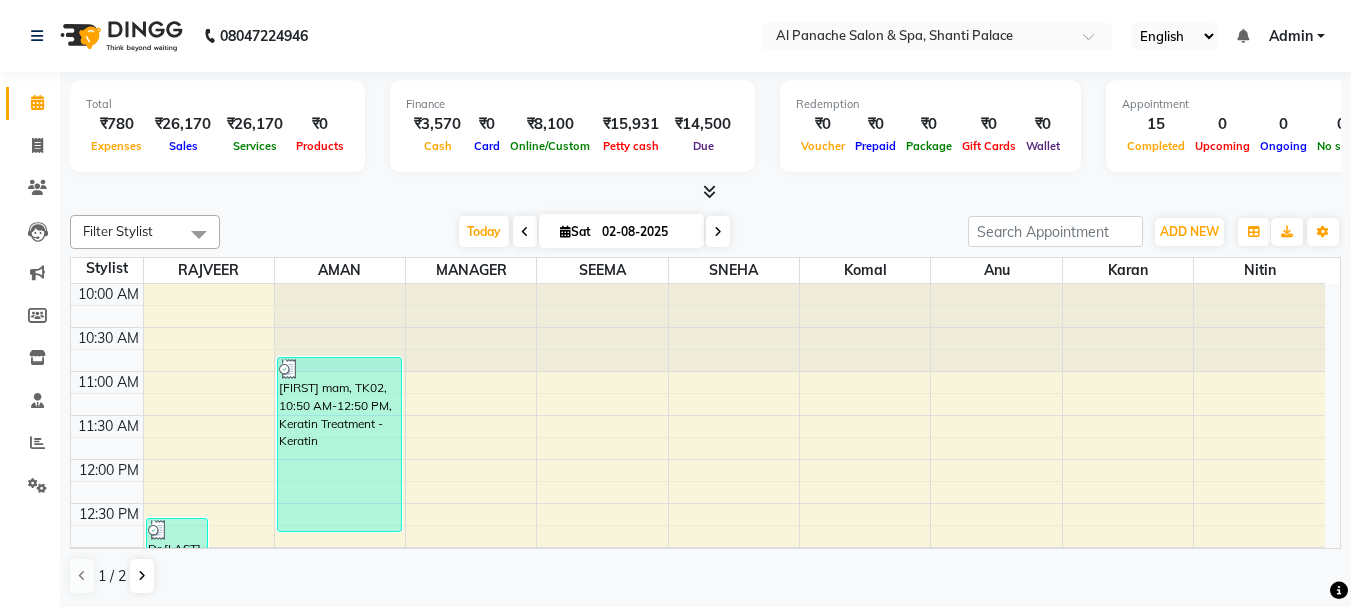 scroll, scrollTop: 1, scrollLeft: 0, axis: vertical 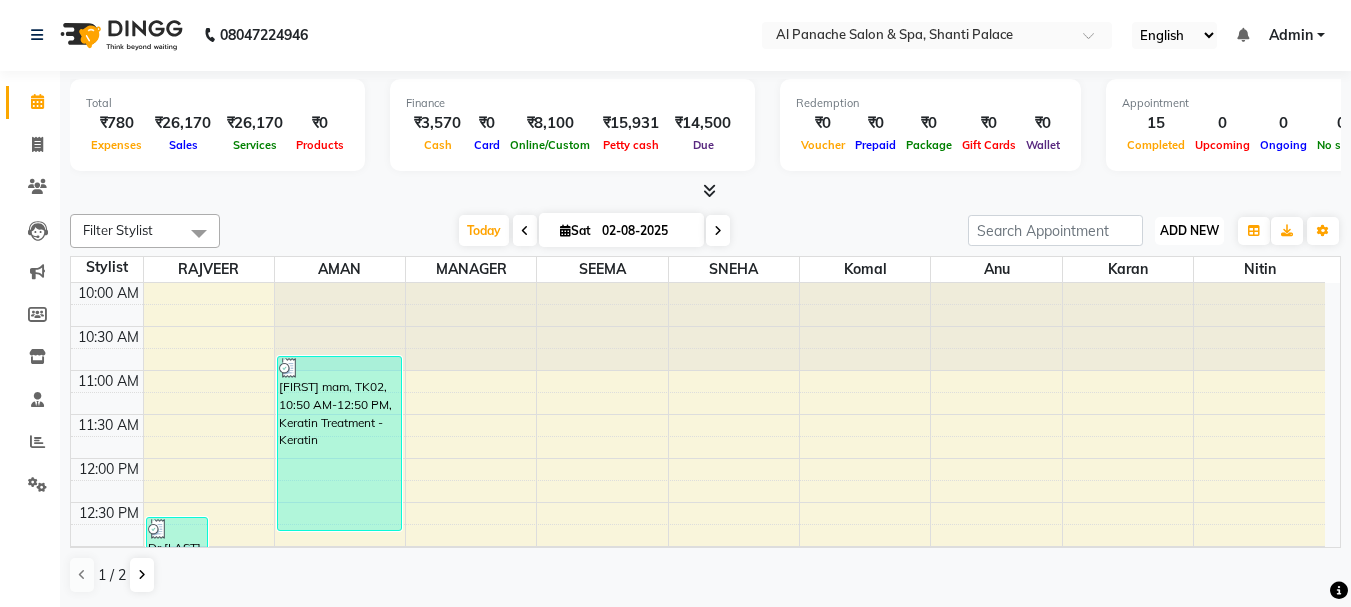 click on "ADD NEW" at bounding box center [1189, 230] 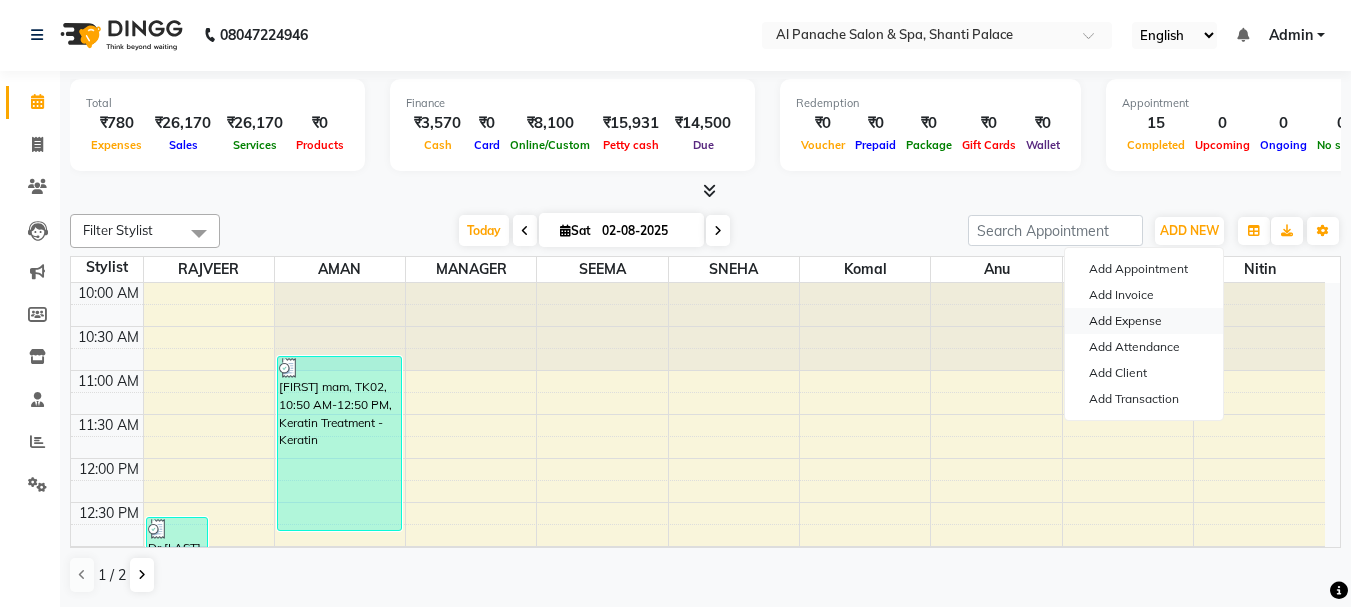 click on "Add Expense" at bounding box center [1144, 321] 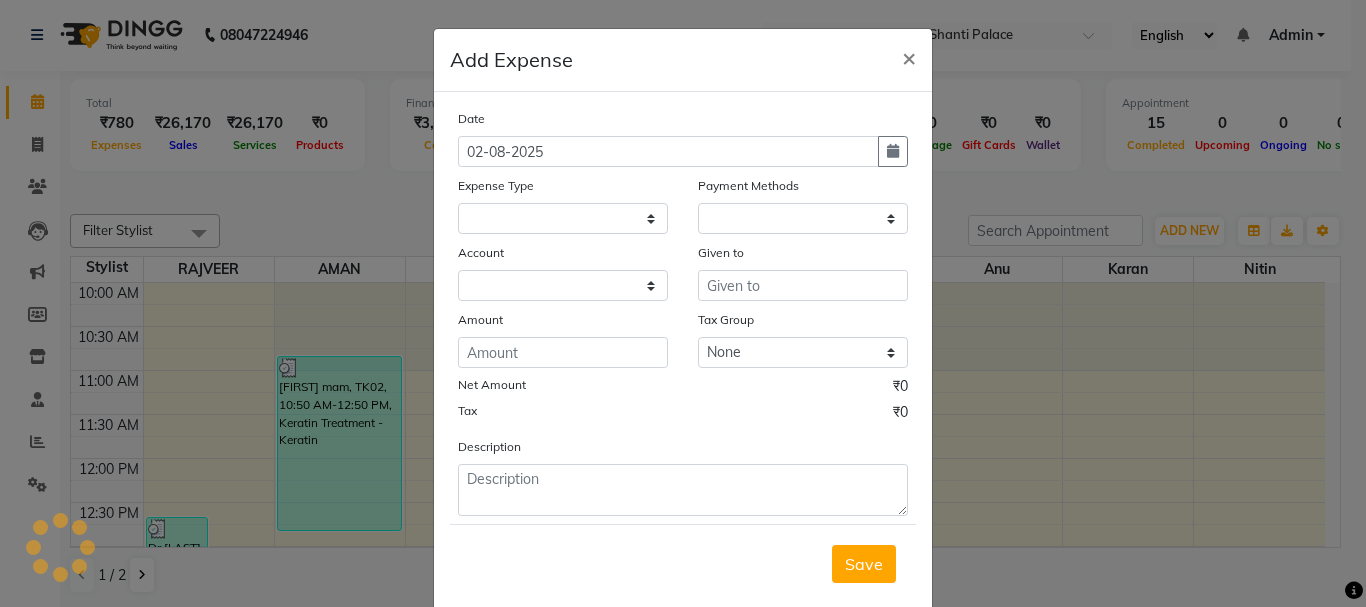 select on "1" 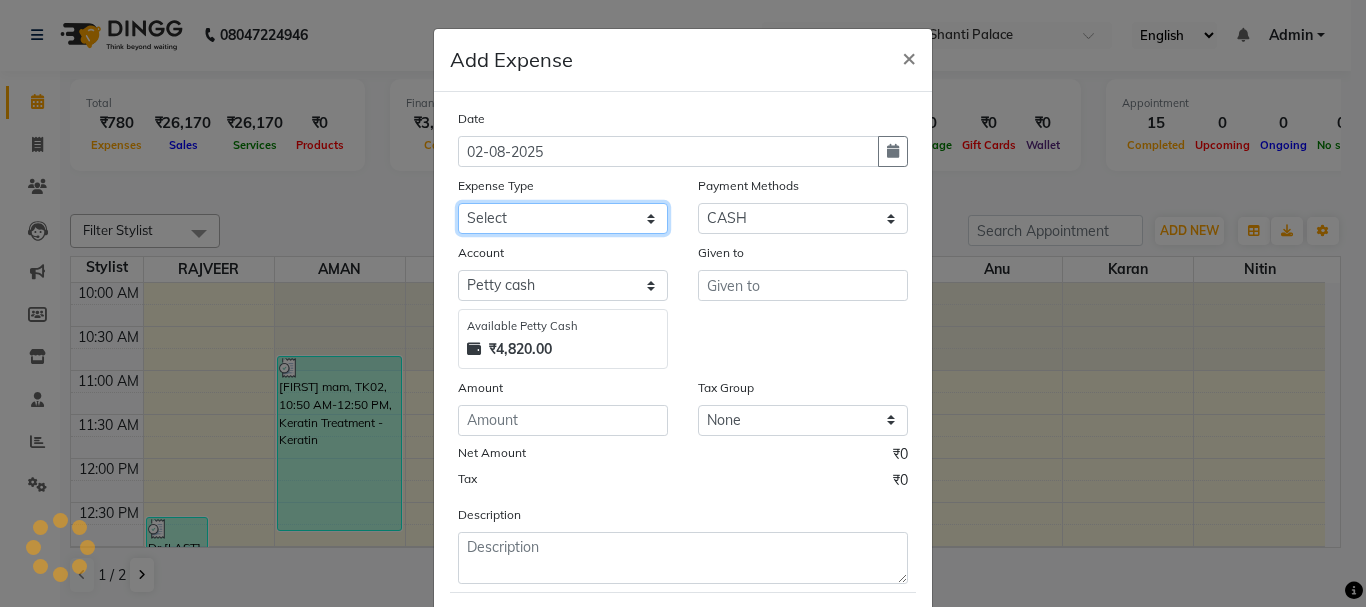 click on "Select Advance Salary Bank charges Car maintenance  Cash transfer to bank Cash transfer to hub Client Snacks Equipment Fuel Govt fee Incentive Insurance International purchase Loan Repayment Maintenance Marketing Miscellaneous MRA Other Pantry Payment Pooja Box Product Rent Salary Staff Snacks Tax Tea & Refreshment Utilities water bottle Wipes" 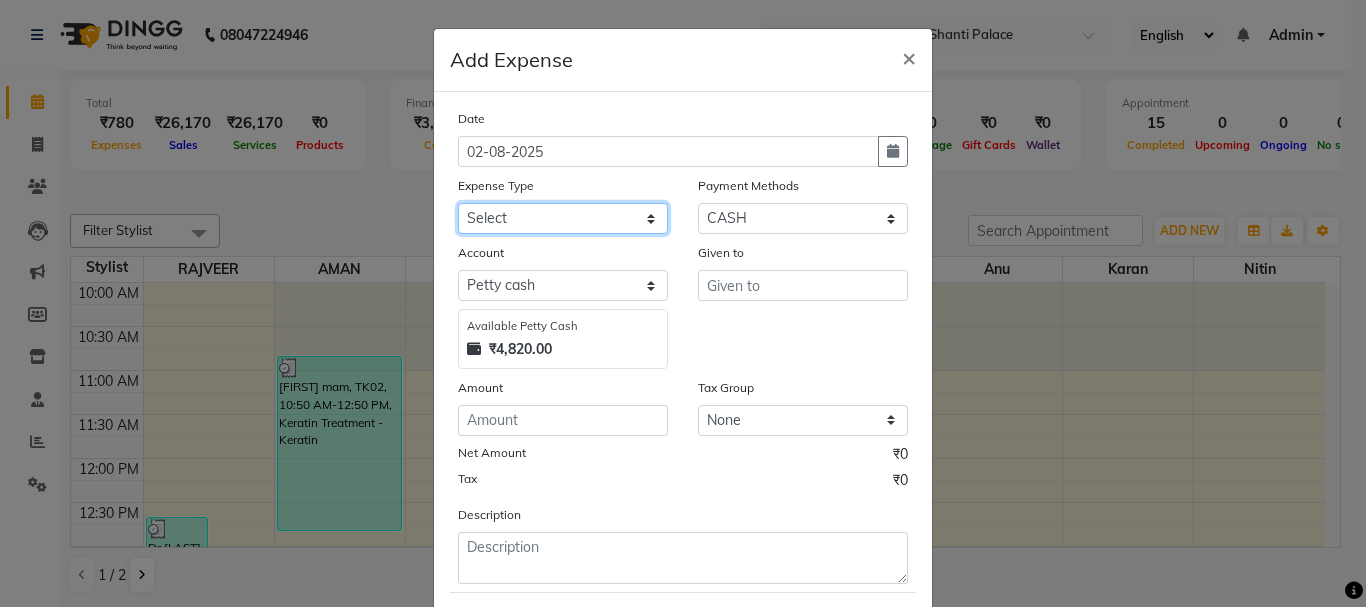 select on "4771" 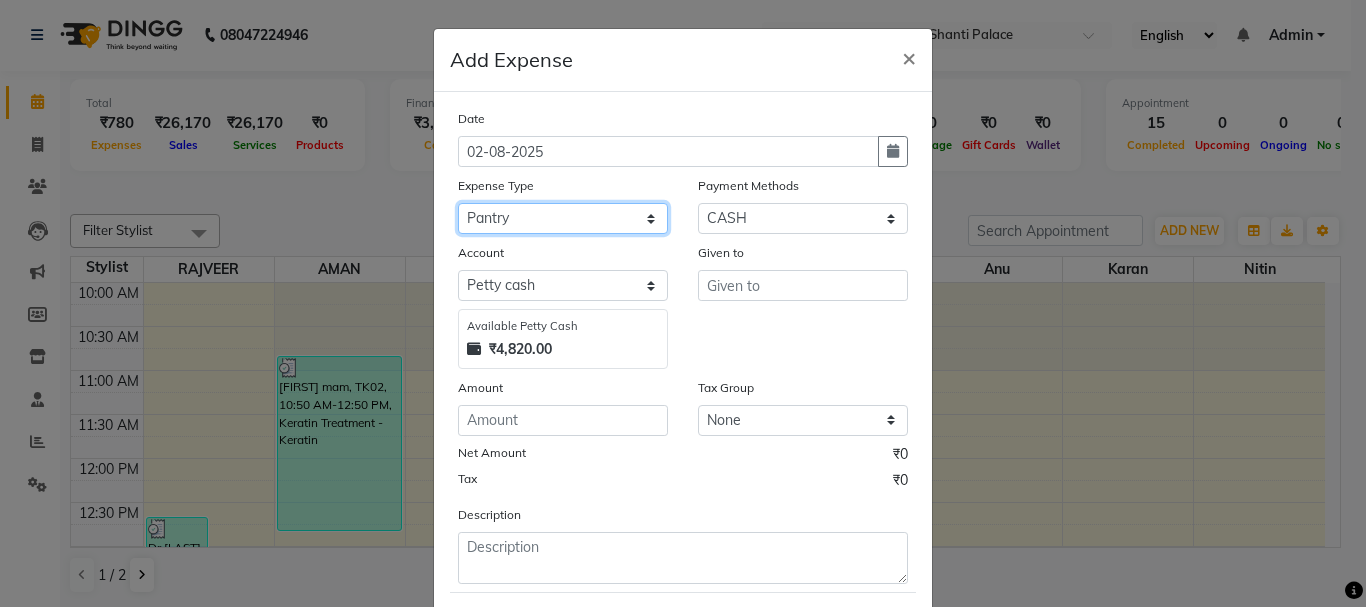 click on "Select Advance Salary Bank charges Car maintenance  Cash transfer to bank Cash transfer to hub Client Snacks Equipment Fuel Govt fee Incentive Insurance International purchase Loan Repayment Maintenance Marketing Miscellaneous MRA Other Pantry Payment Pooja Box Product Rent Salary Staff Snacks Tax Tea & Refreshment Utilities water bottle Wipes" 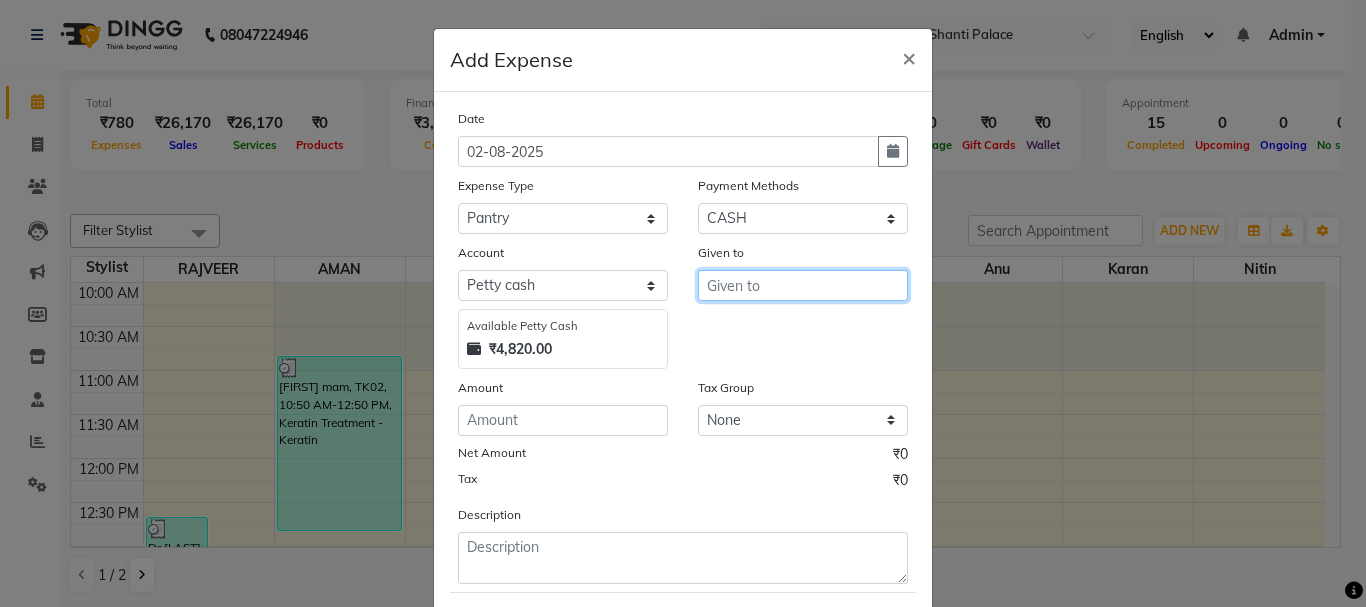 click at bounding box center (803, 285) 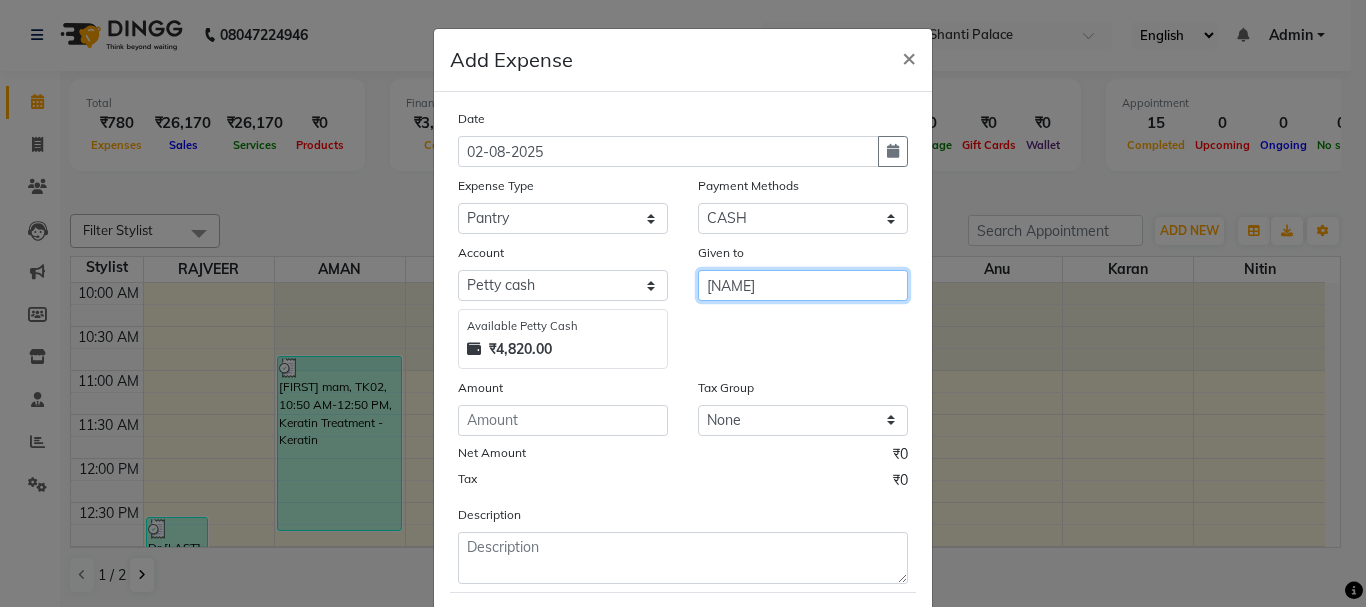 type on "[NAME]" 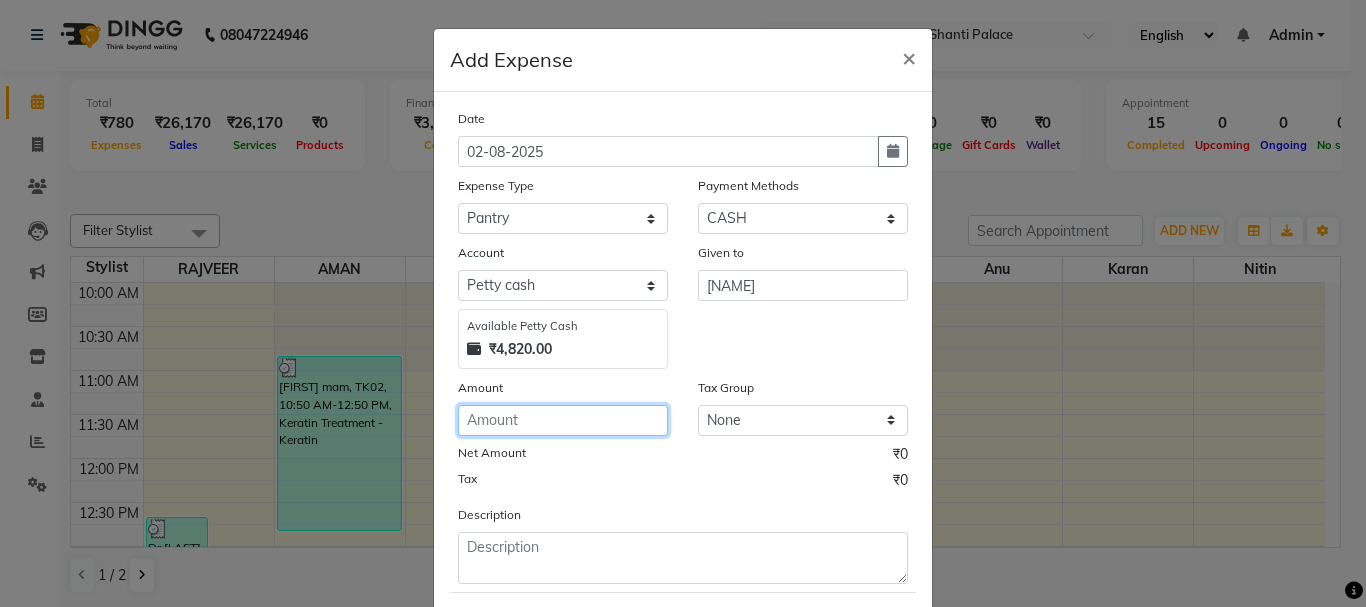 click 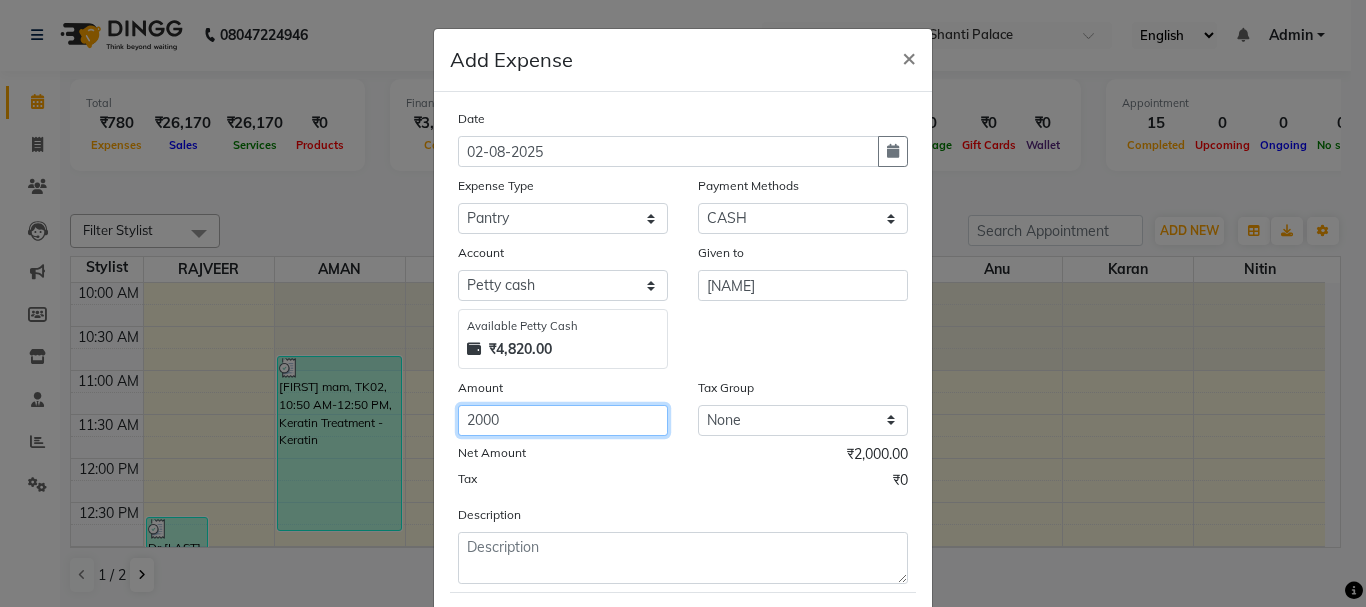 type on "2000" 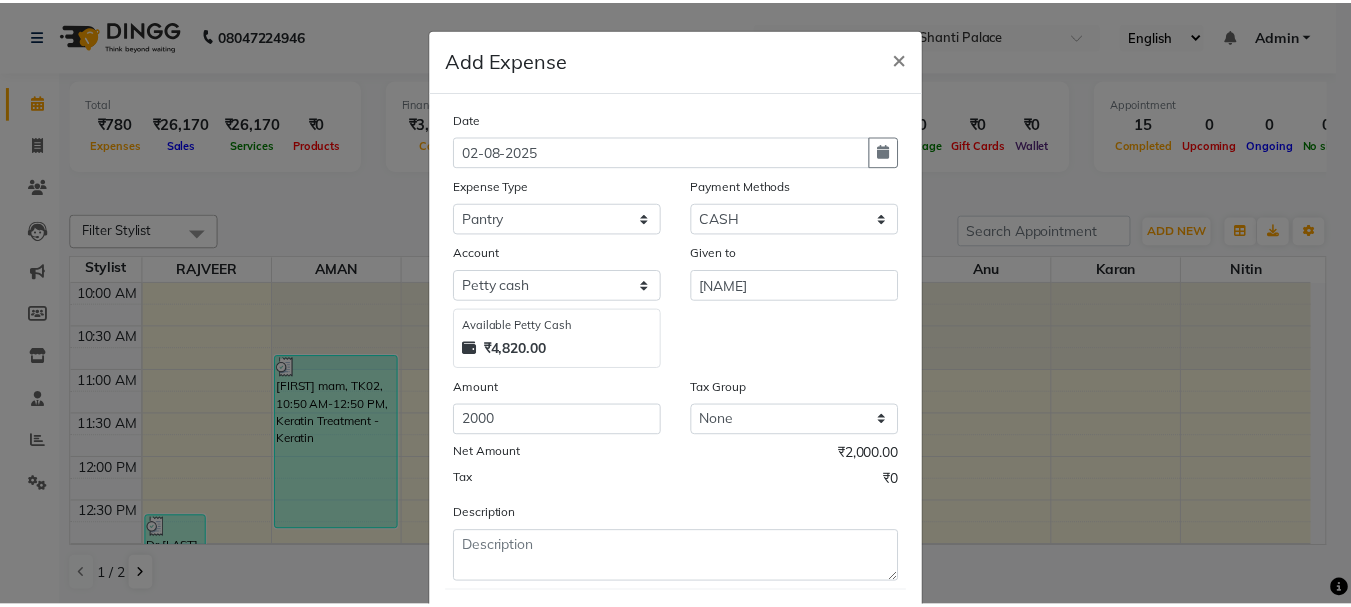 scroll, scrollTop: 109, scrollLeft: 0, axis: vertical 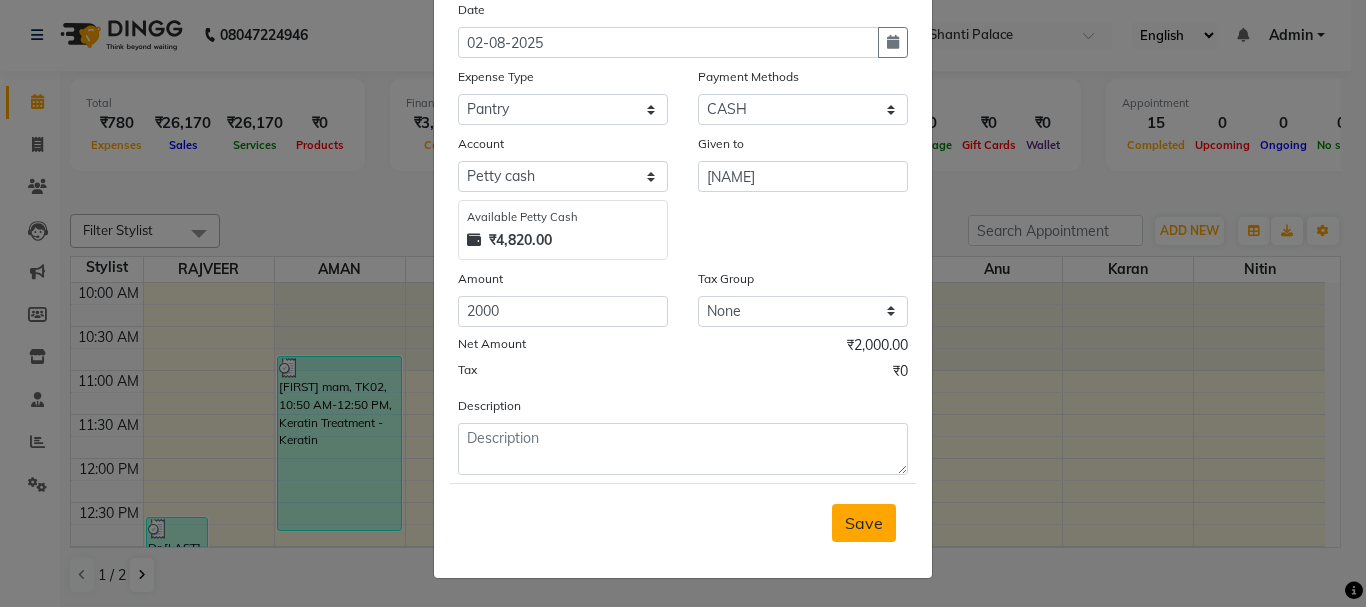 click on "Save" at bounding box center [864, 523] 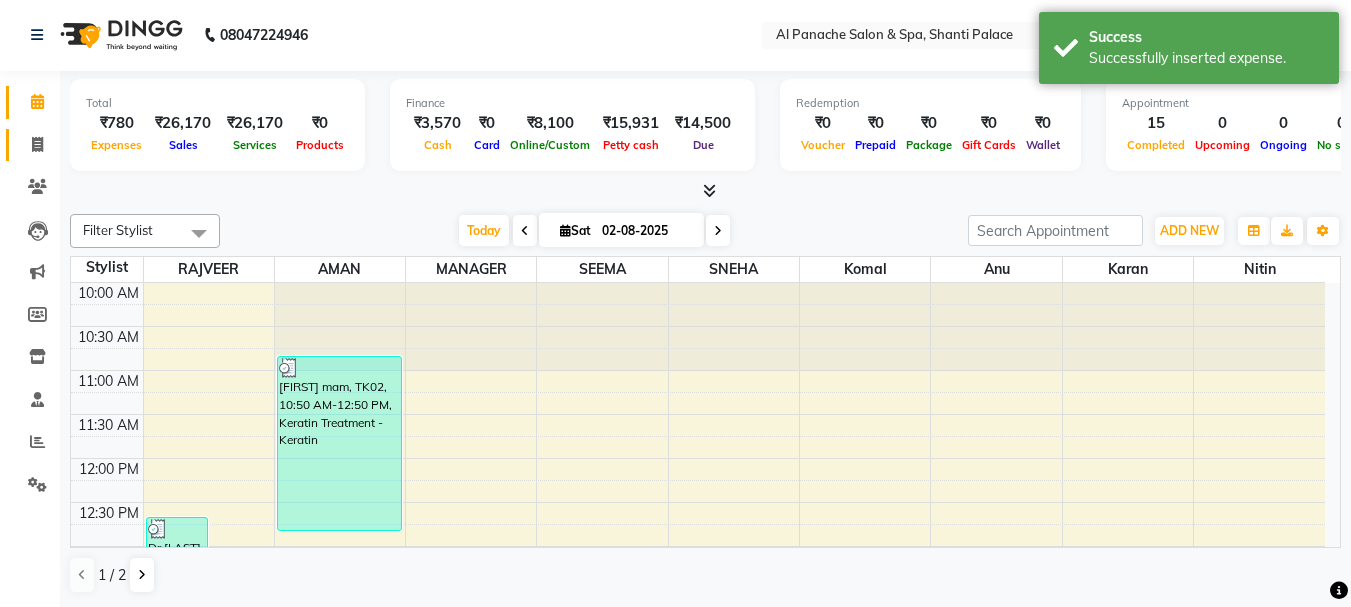 click on "Invoice" 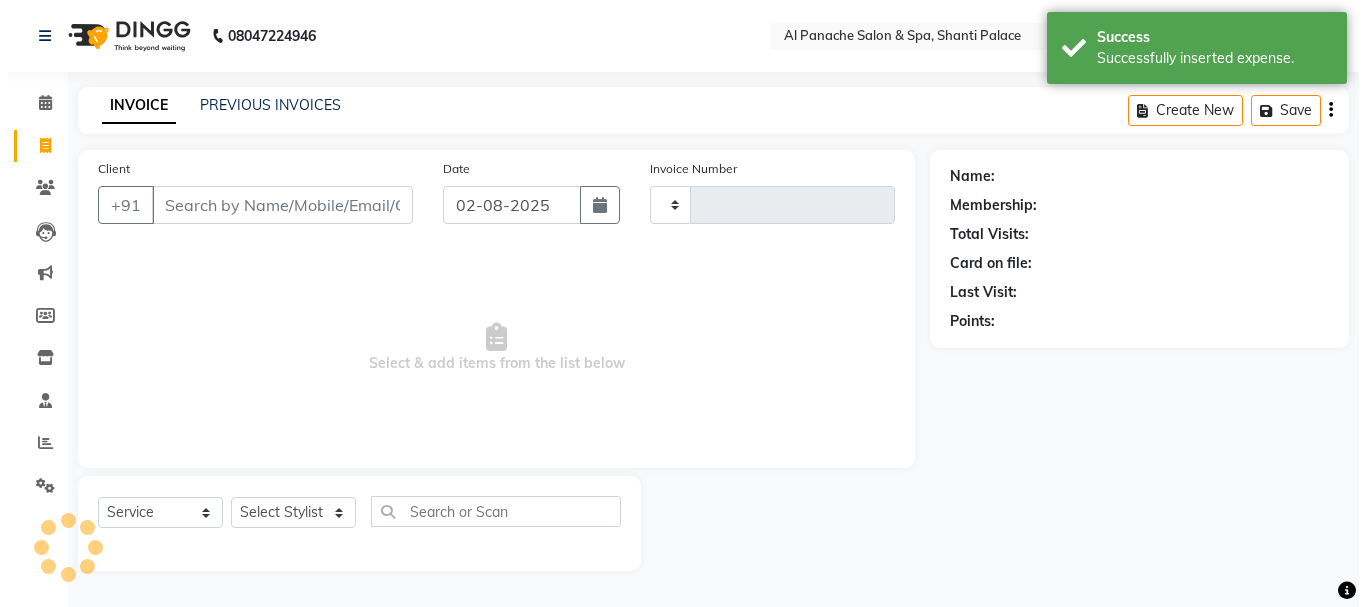 scroll, scrollTop: 0, scrollLeft: 0, axis: both 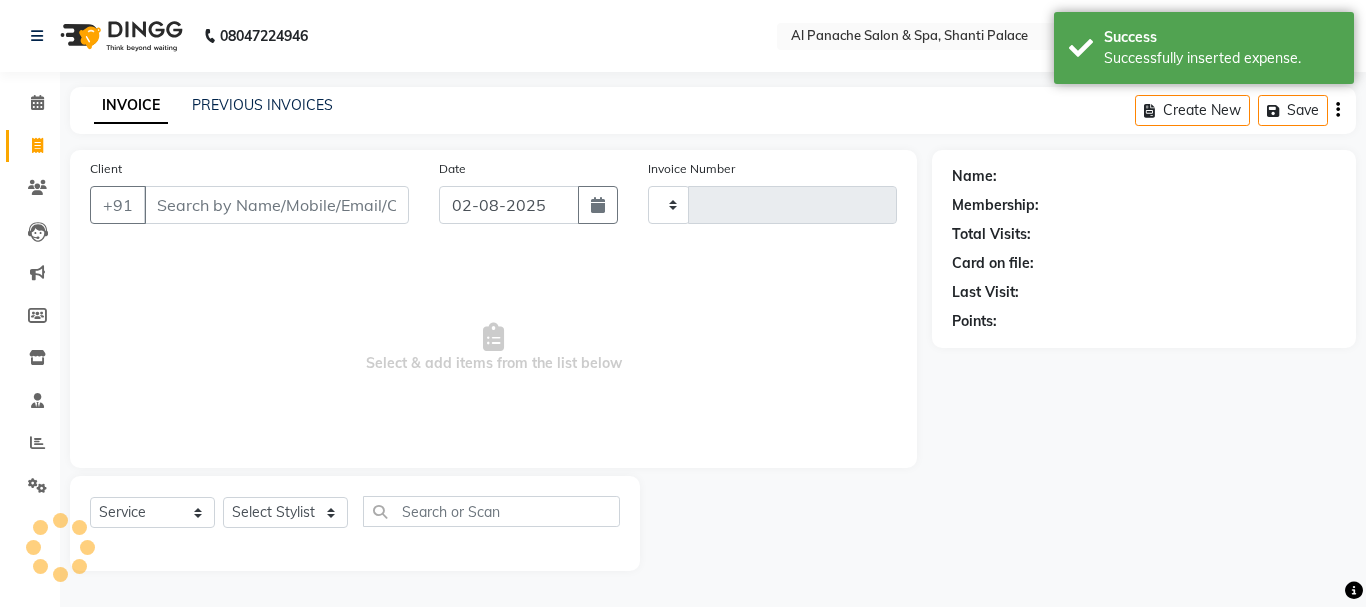 type on "1681" 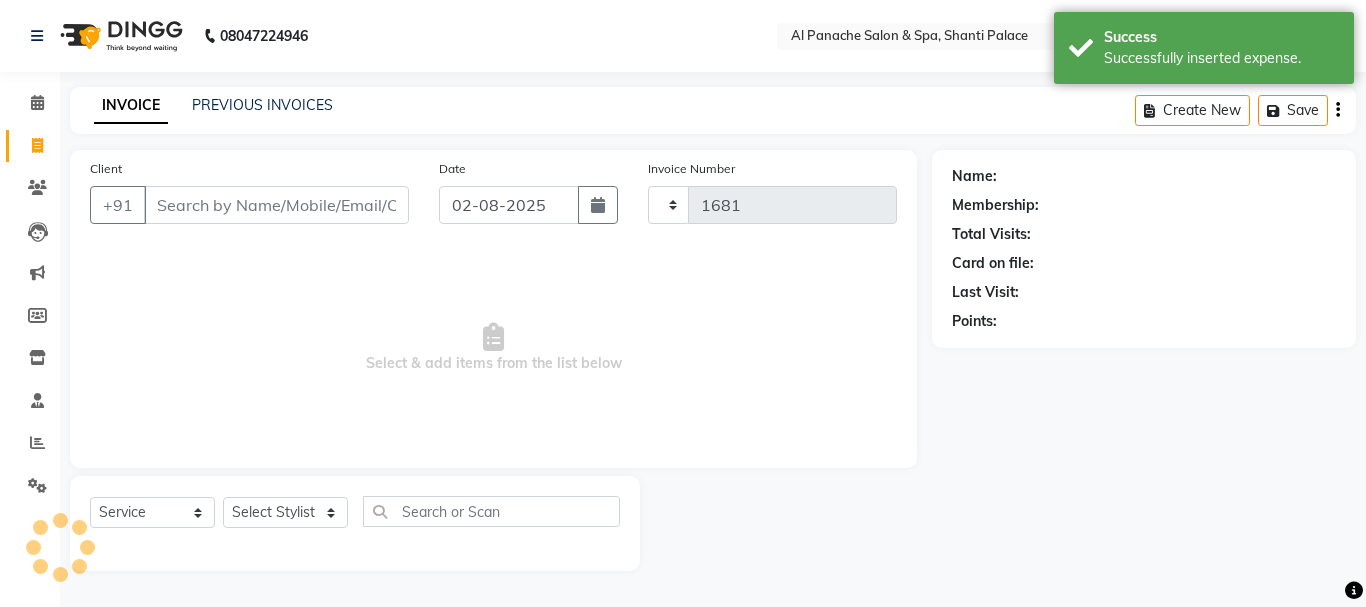 select on "751" 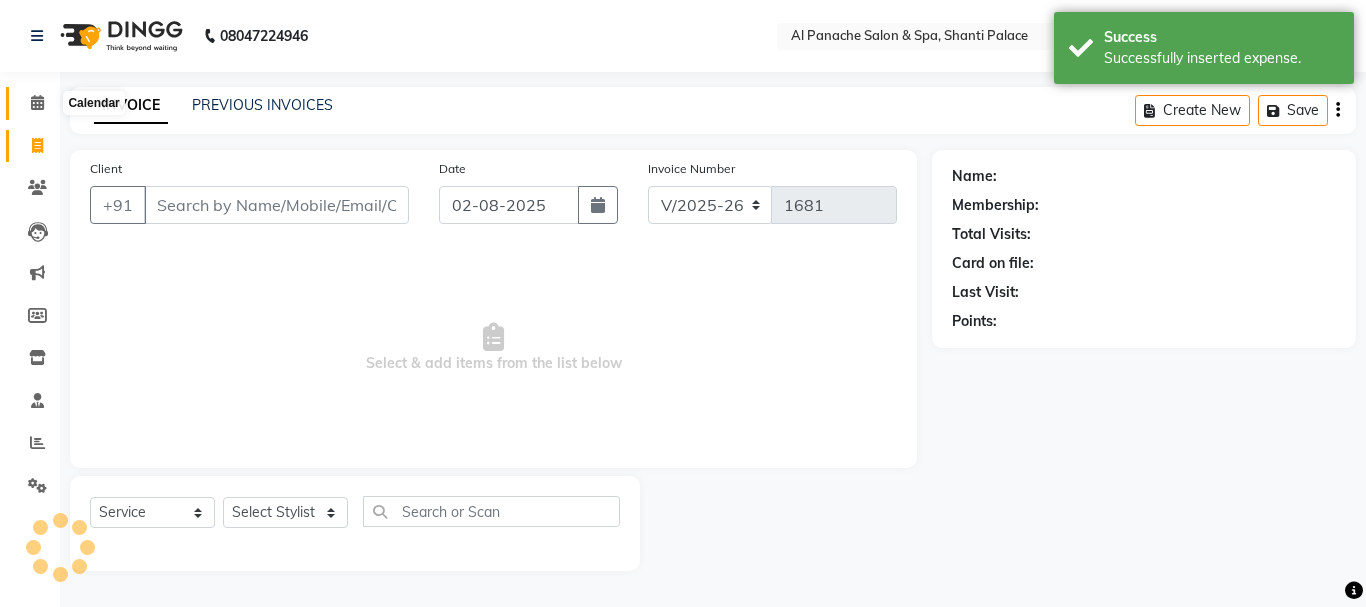 click 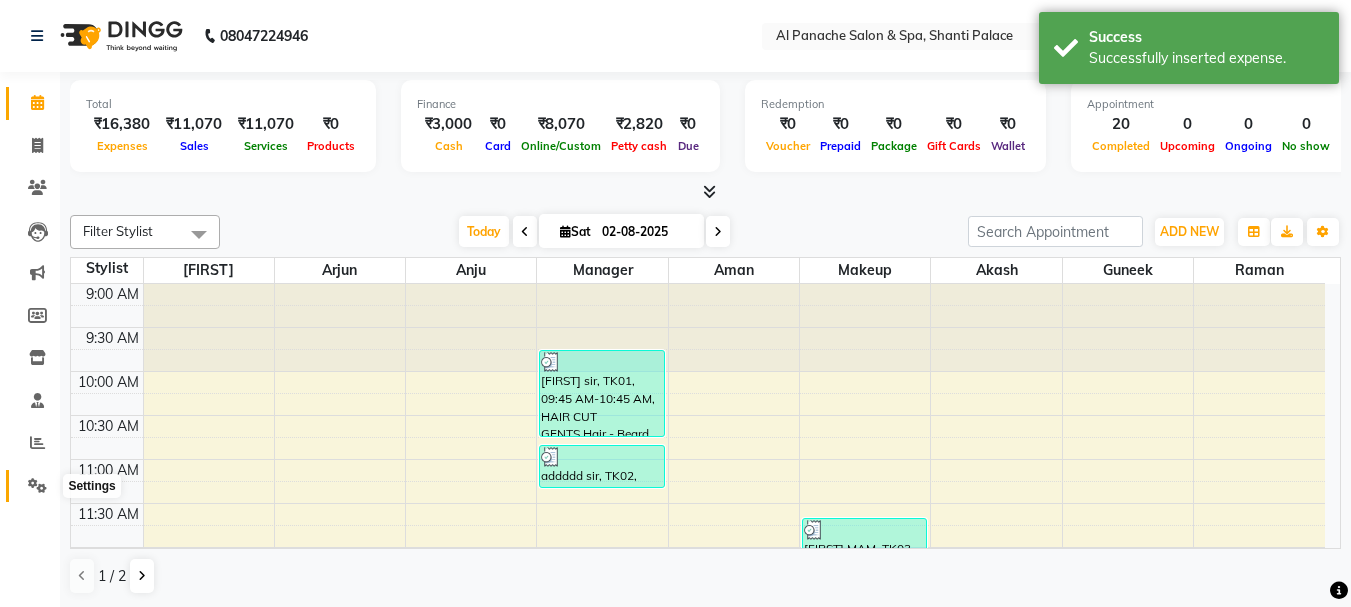 click 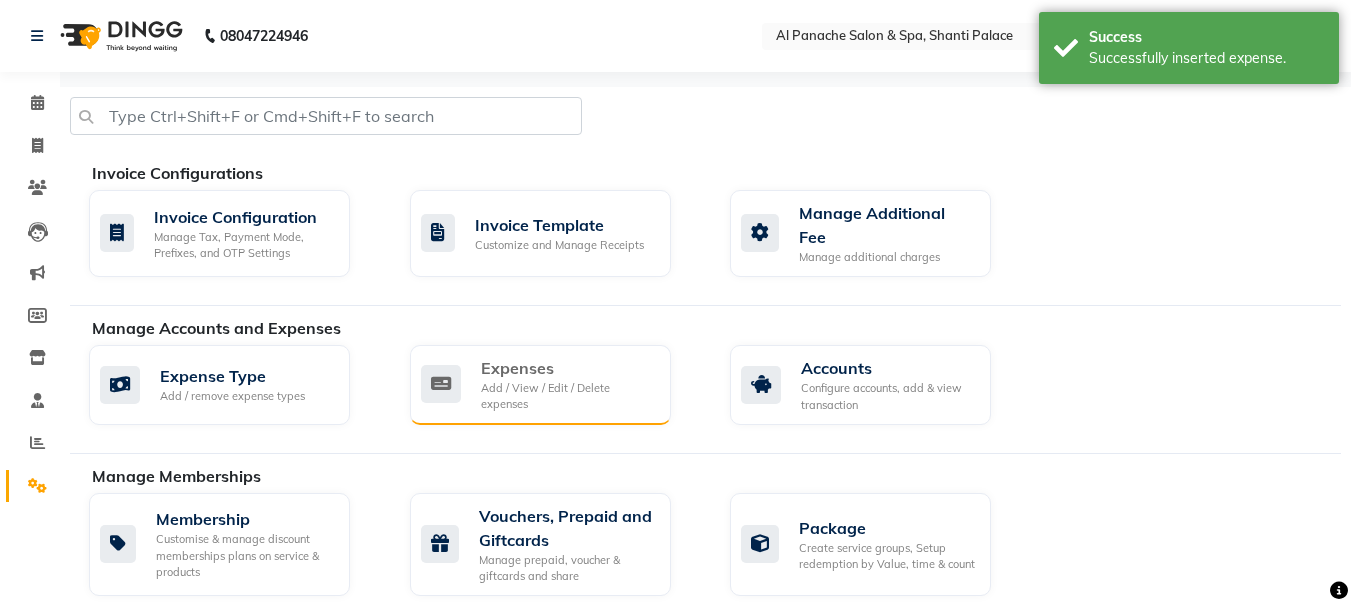 click on "Add / View / Edit / Delete expenses" 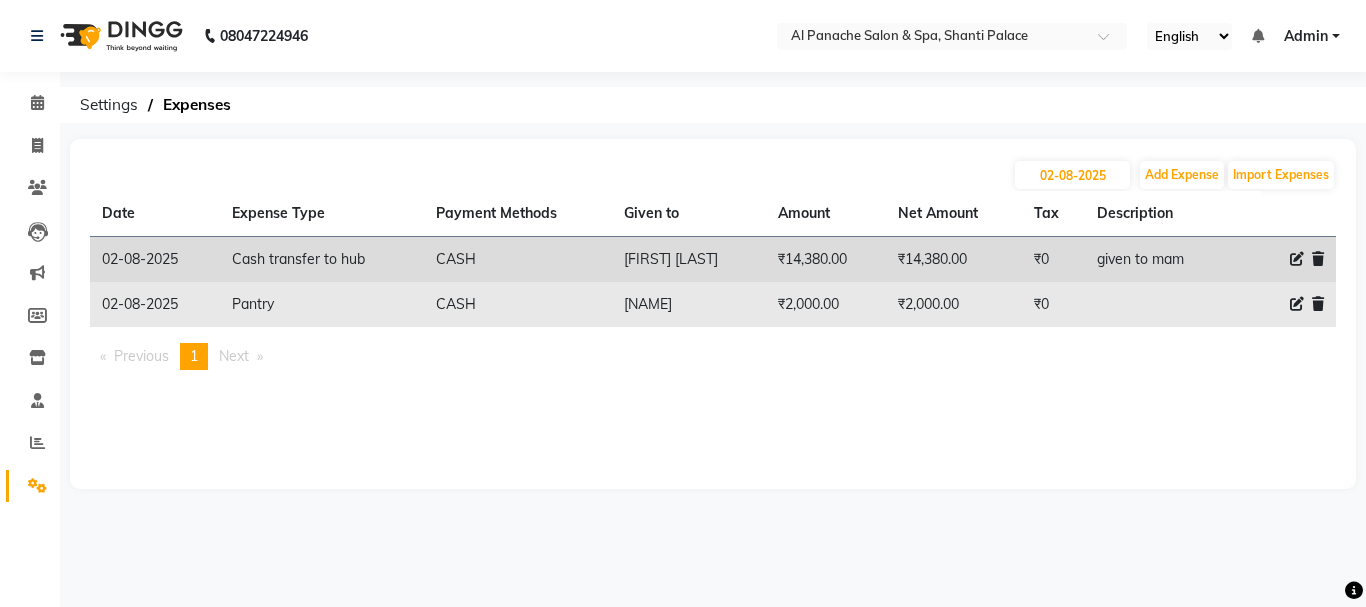 click 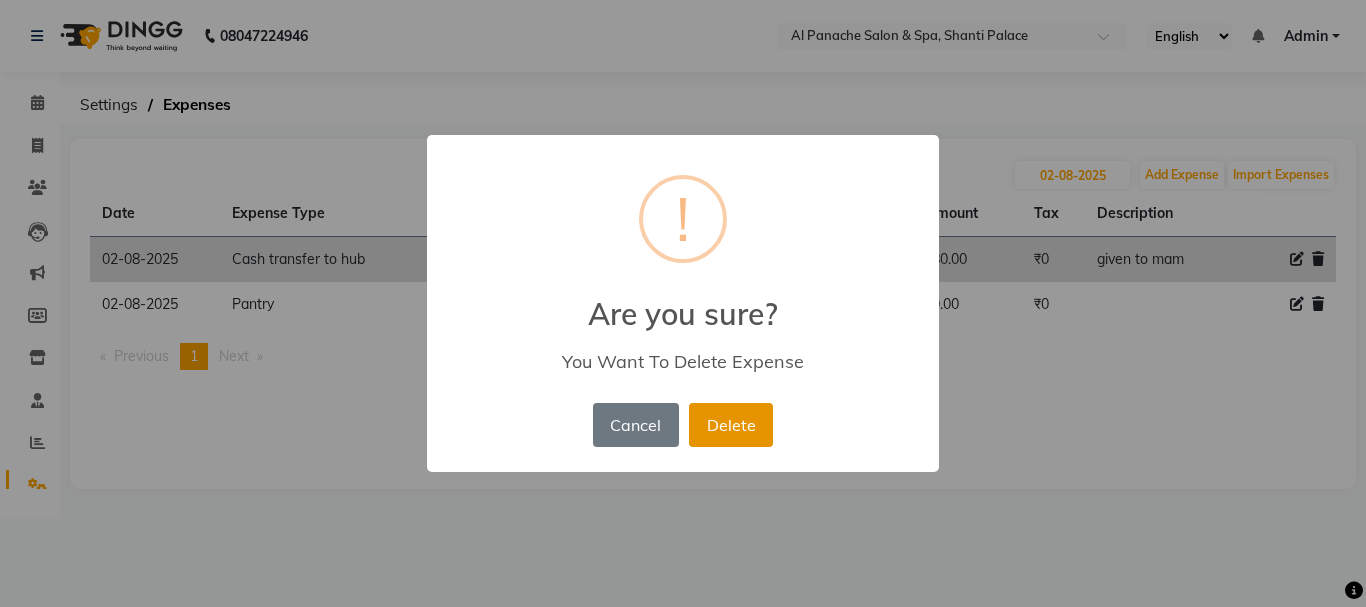 click on "Delete" at bounding box center (731, 425) 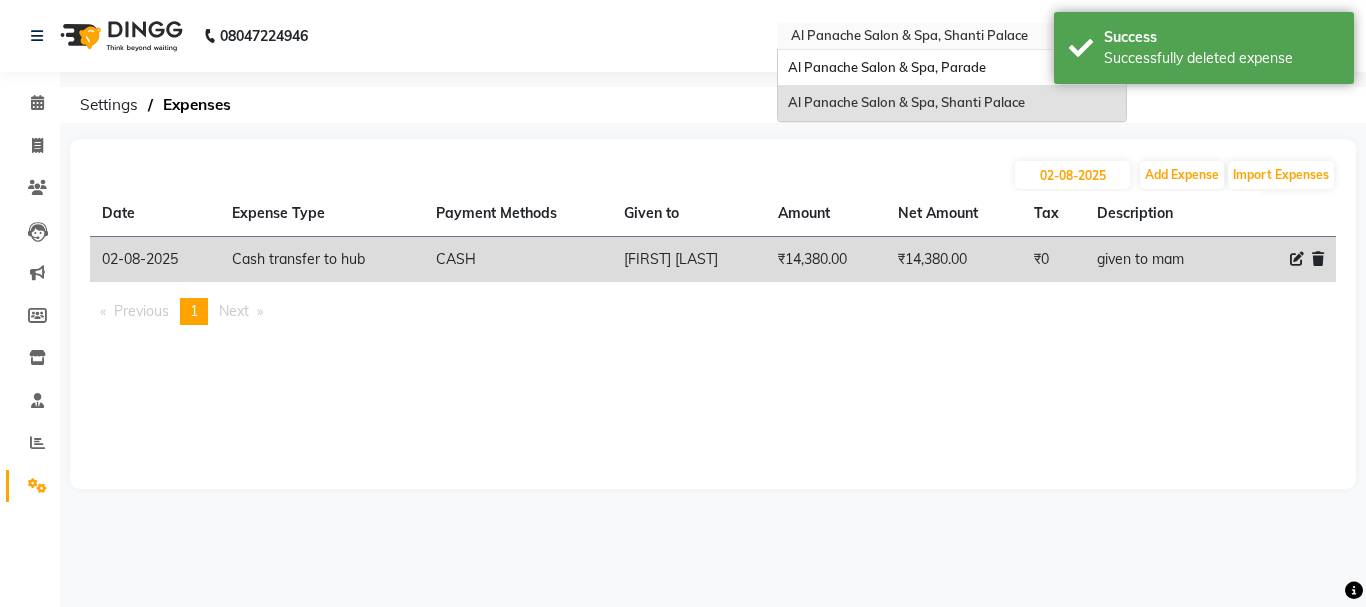 click at bounding box center [932, 38] 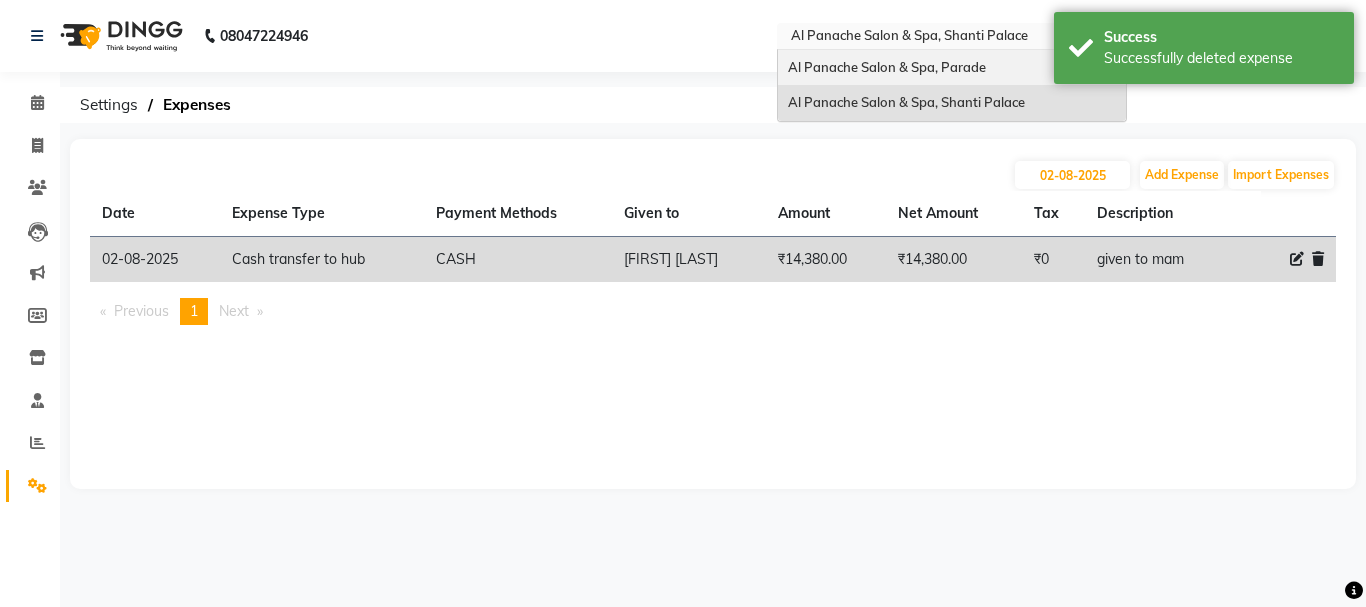 click on "Al Panache Salon & Spa, Parade" at bounding box center (952, 68) 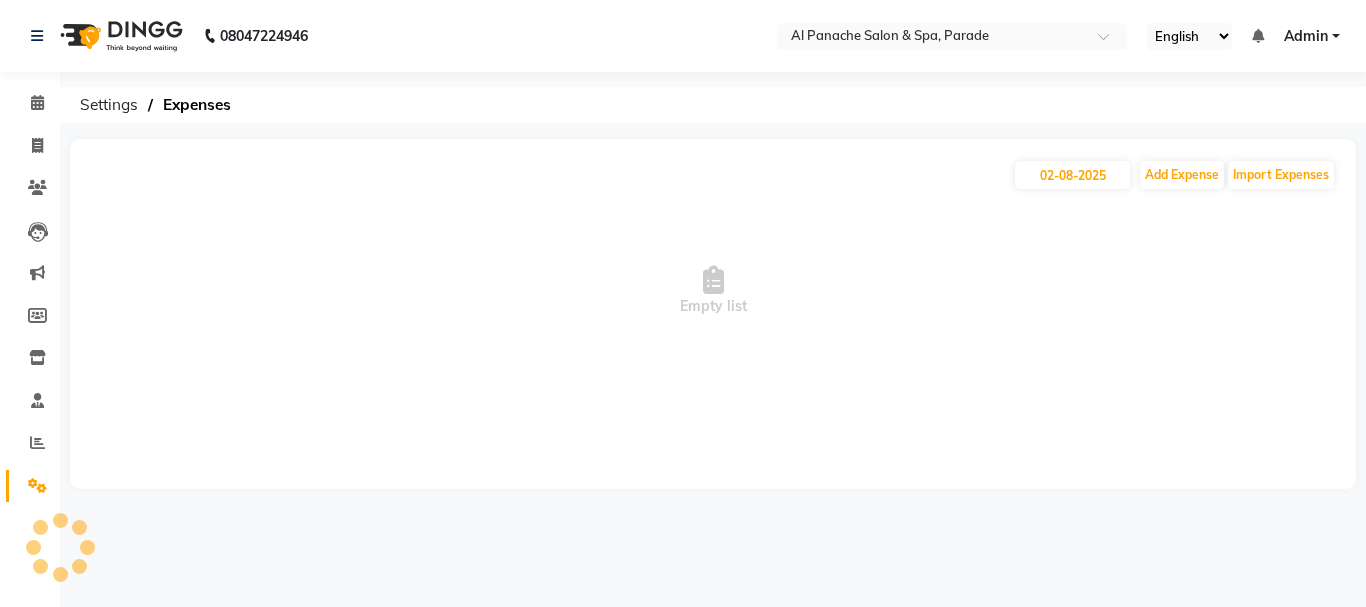 scroll, scrollTop: 0, scrollLeft: 0, axis: both 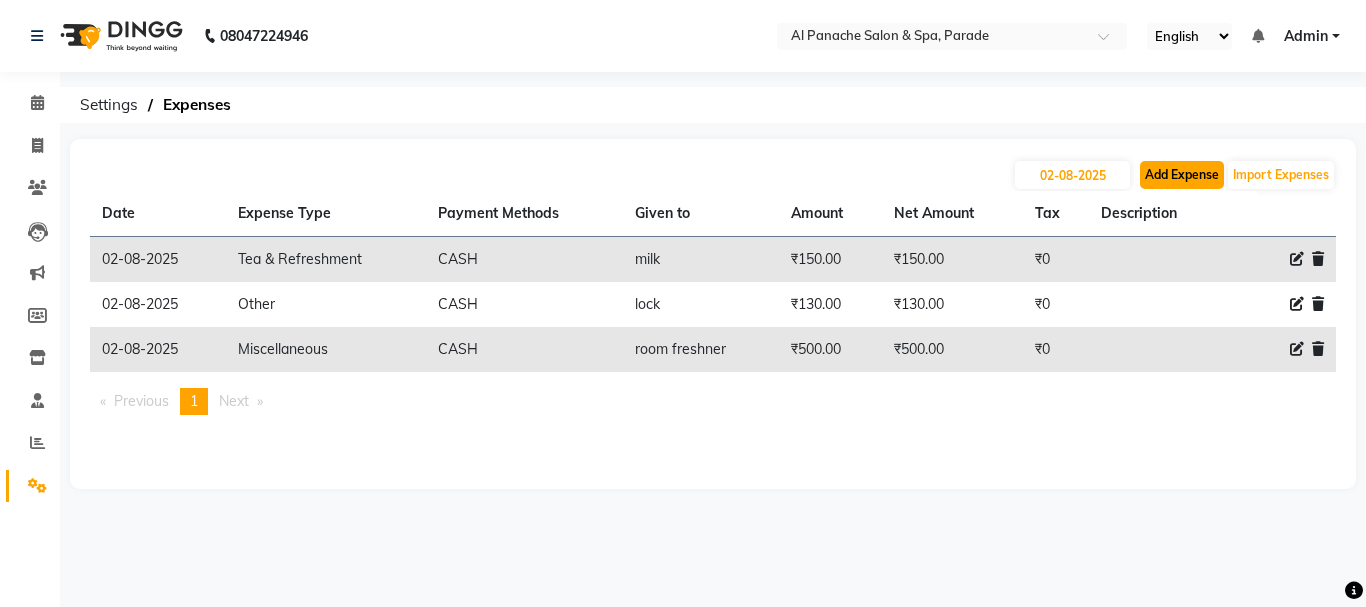 click on "Add Expense" 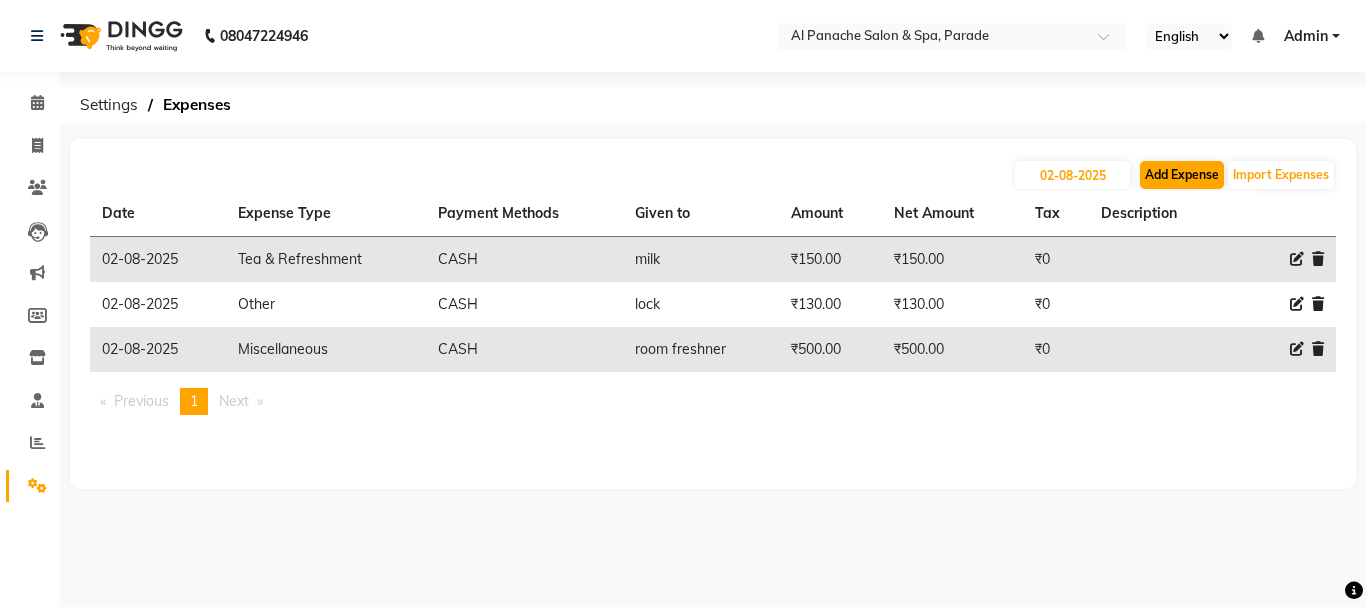 select on "1" 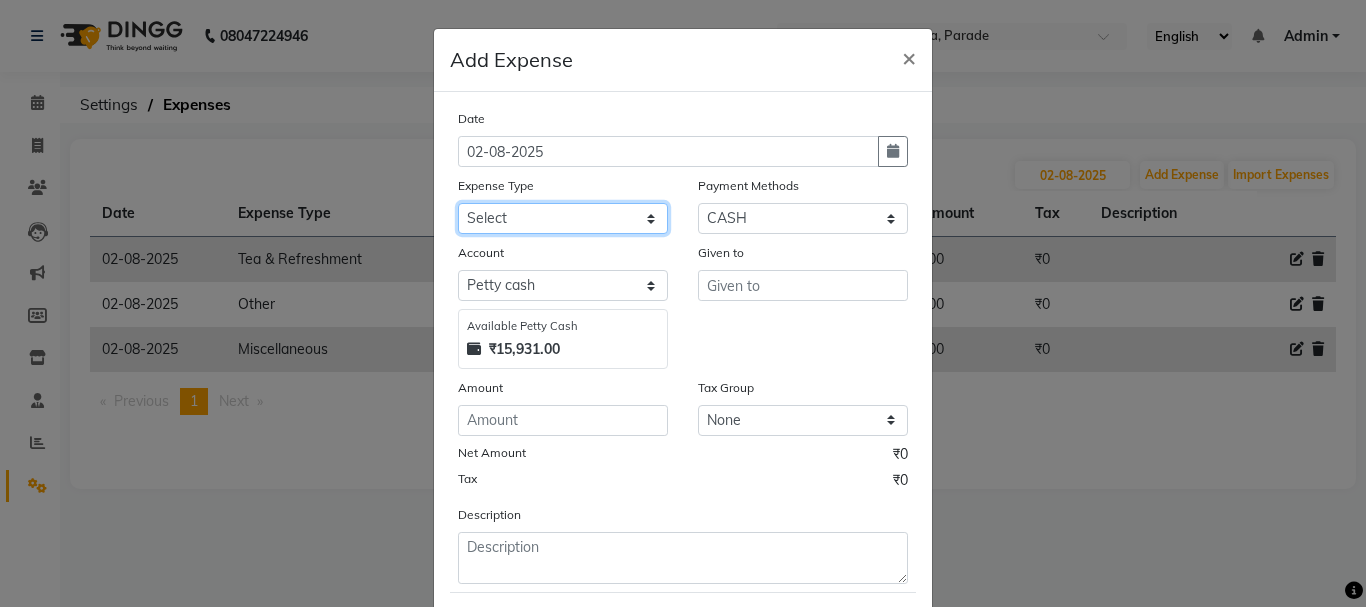 click on "Select Advance Salary Bank charges Car maintenance  Cash transfer to bank Cash transfer to hub Client Snacks Equipment Fuel Govt fee Incentive Insurance International purchase Loan Repayment Maintenance Marketing Miscellaneous MRA Other Pantry Payment Pooja Box Product Rent Salary Staff Snacks Tax Tea & Refreshment Utilities water bottle Wipes" 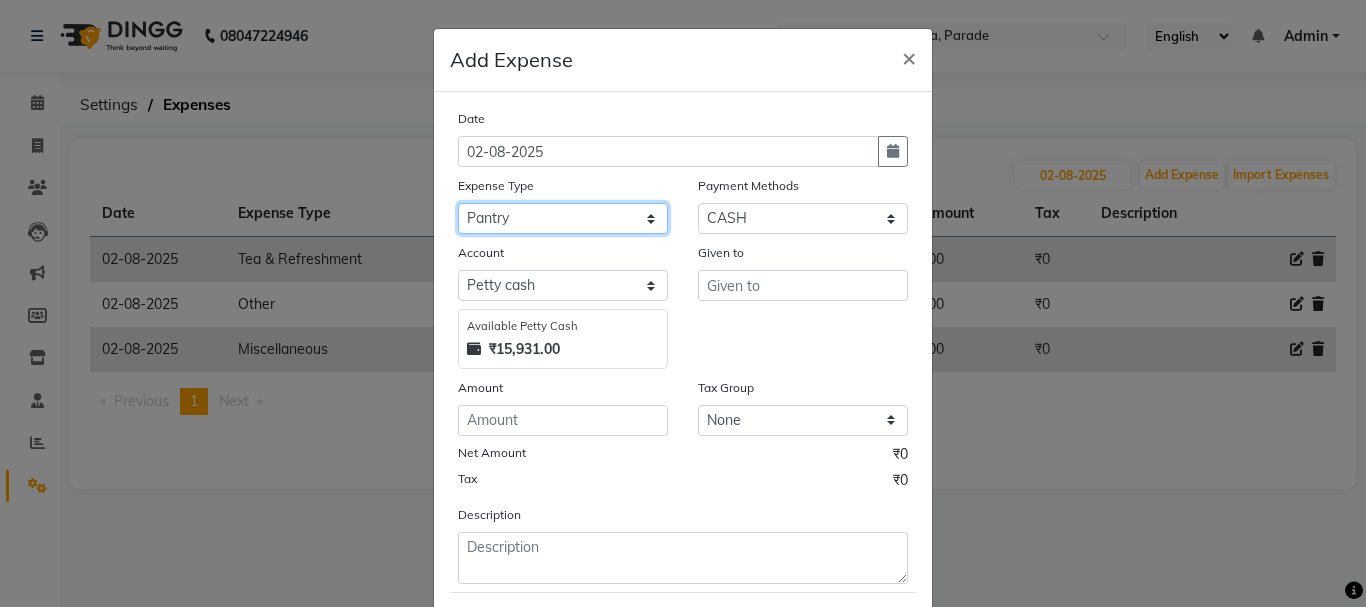 click on "Select Advance Salary Bank charges Car maintenance  Cash transfer to bank Cash transfer to hub Client Snacks Equipment Fuel Govt fee Incentive Insurance International purchase Loan Repayment Maintenance Marketing Miscellaneous MRA Other Pantry Payment Pooja Box Product Rent Salary Staff Snacks Tax Tea & Refreshment Utilities water bottle Wipes" 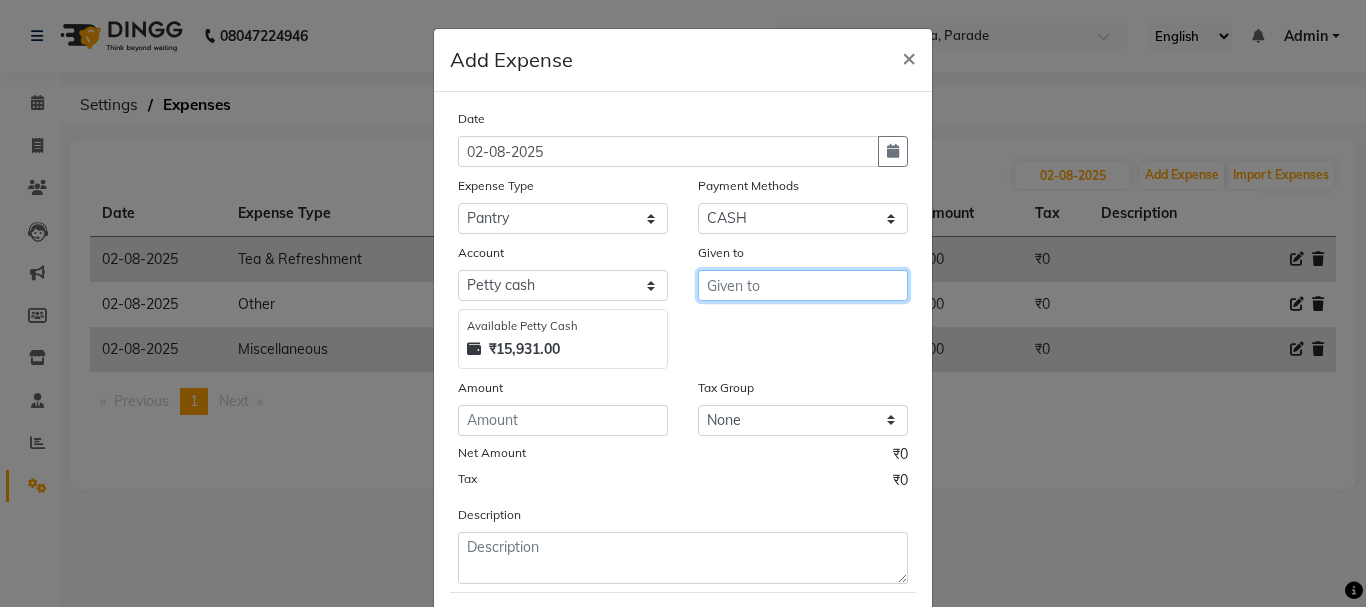 click at bounding box center [803, 285] 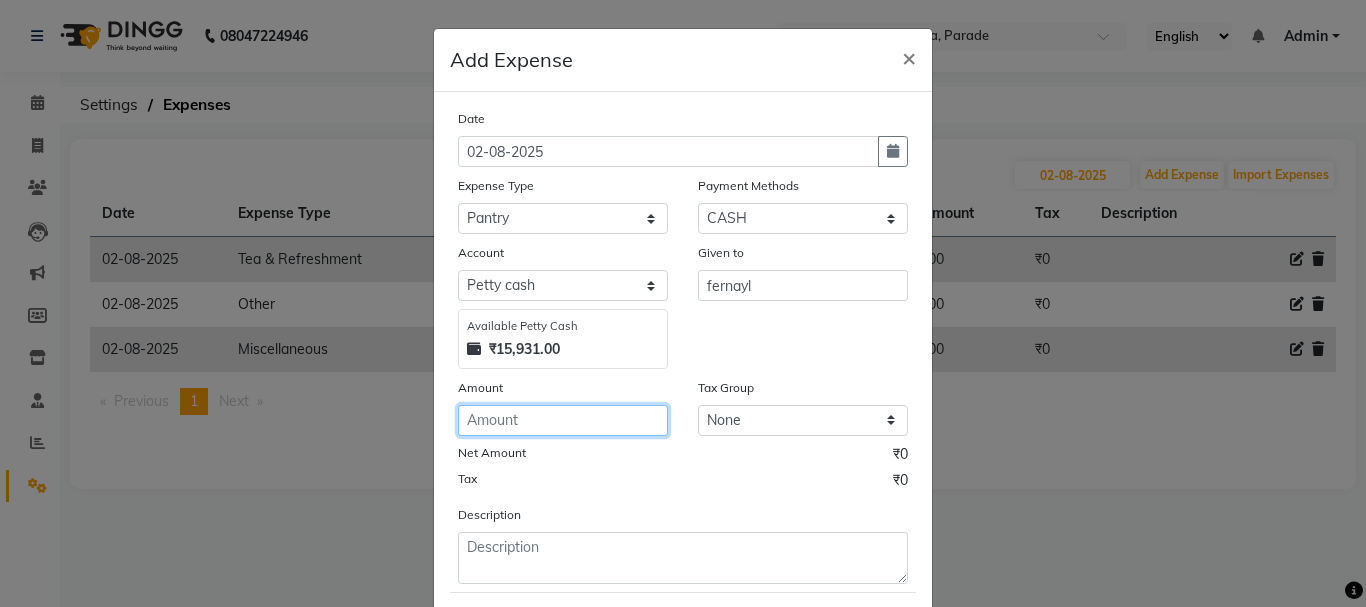 click 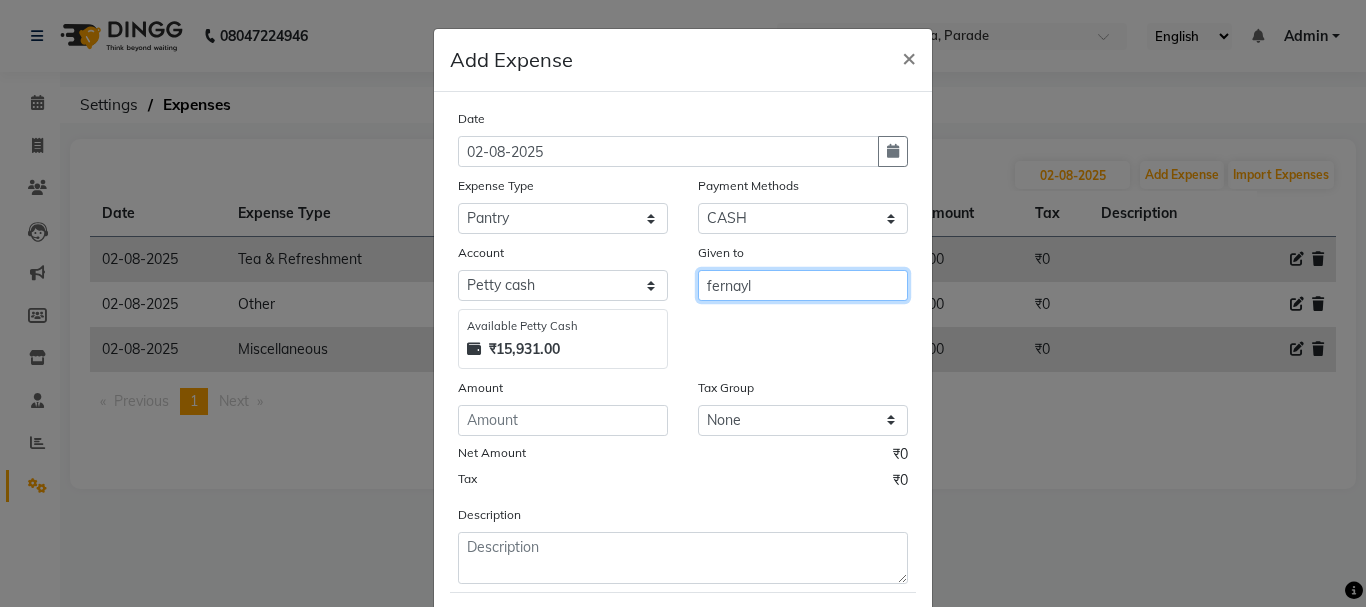 click on "[NAME]" at bounding box center (803, 285) 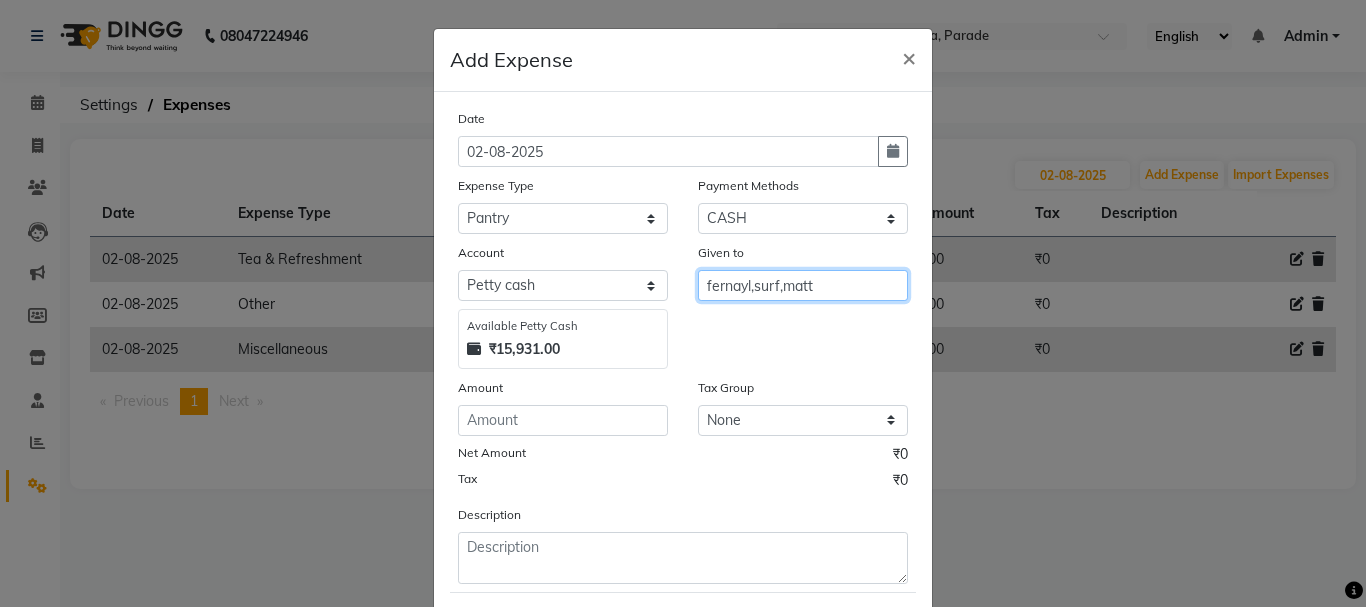 type on "[NAME]" 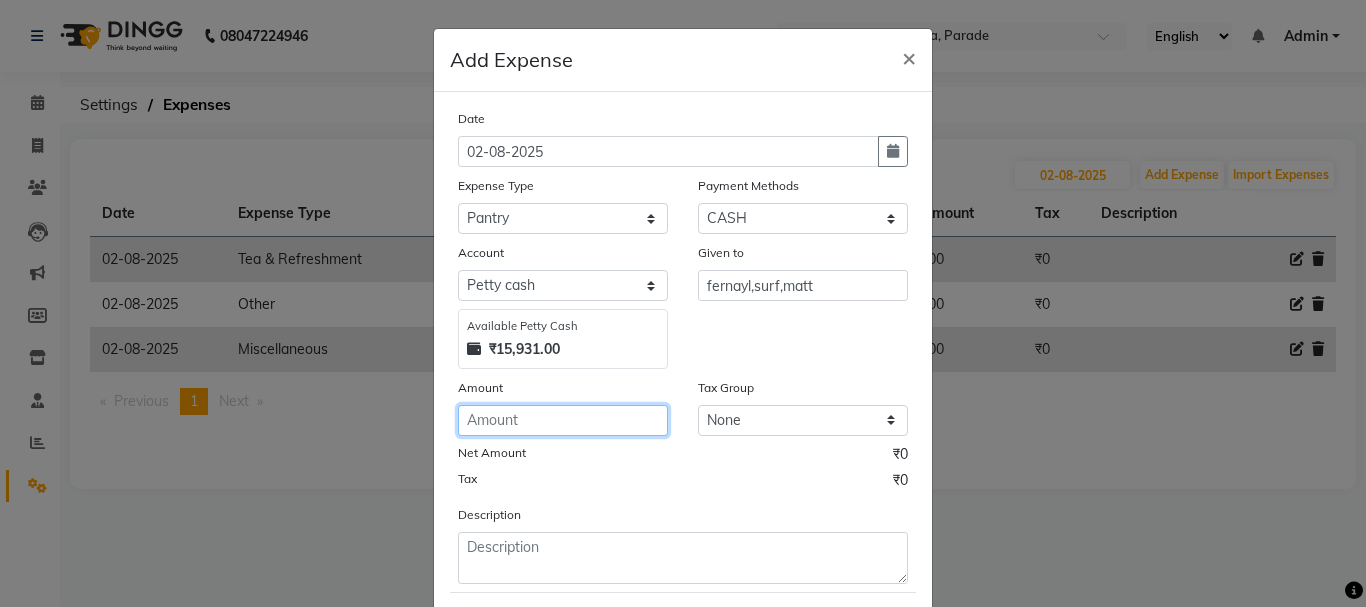 click 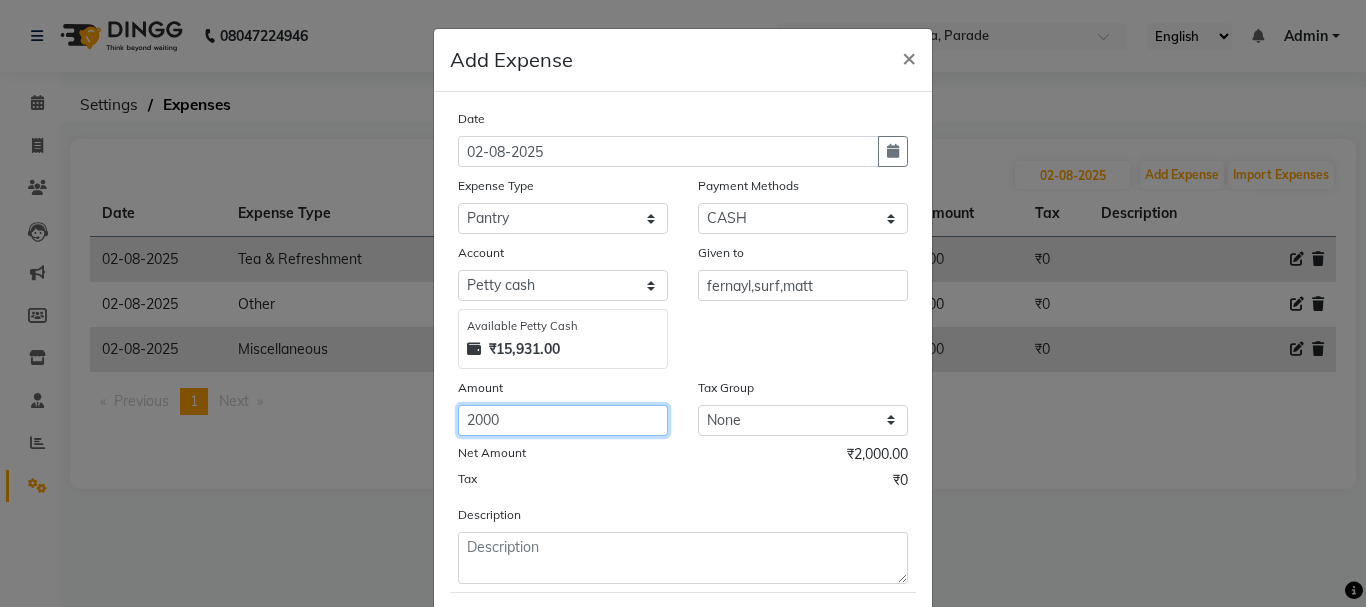 type on "2000" 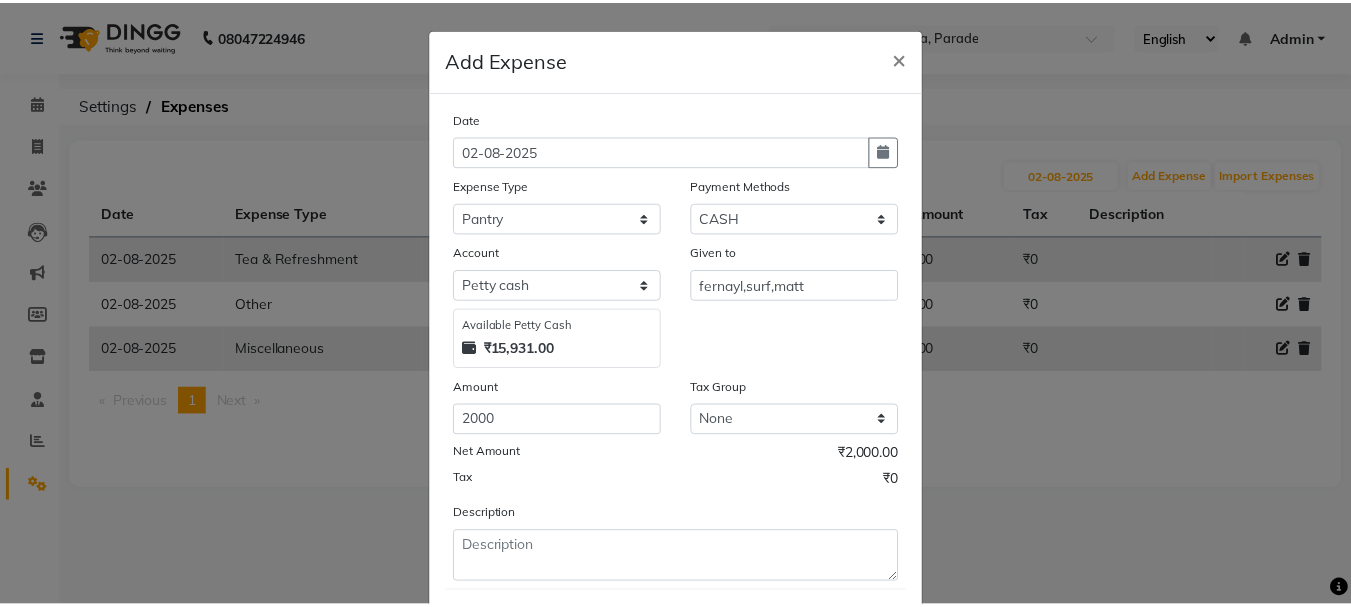 scroll, scrollTop: 109, scrollLeft: 0, axis: vertical 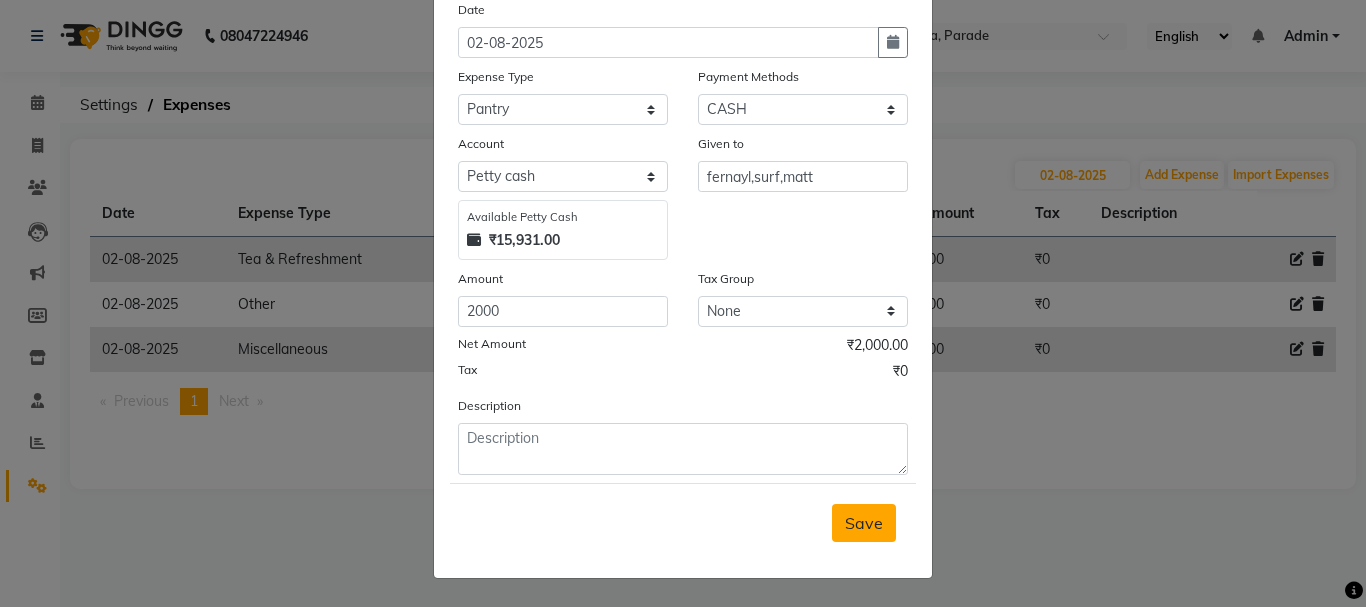 click on "Save" at bounding box center [864, 523] 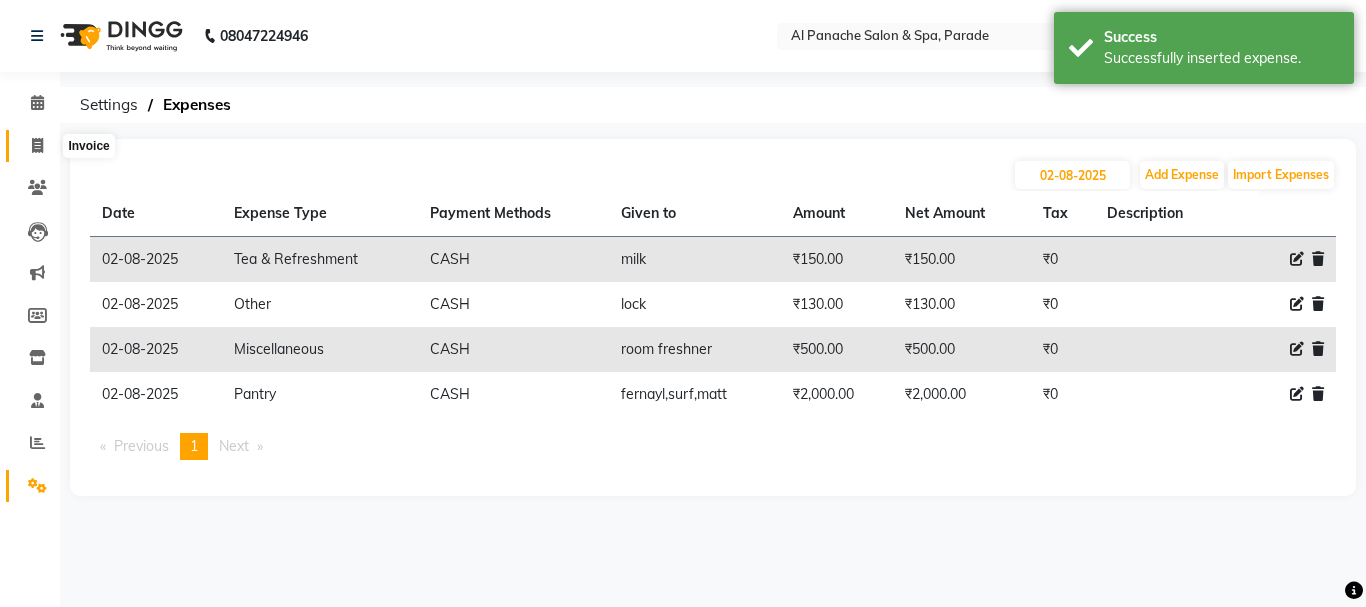 click 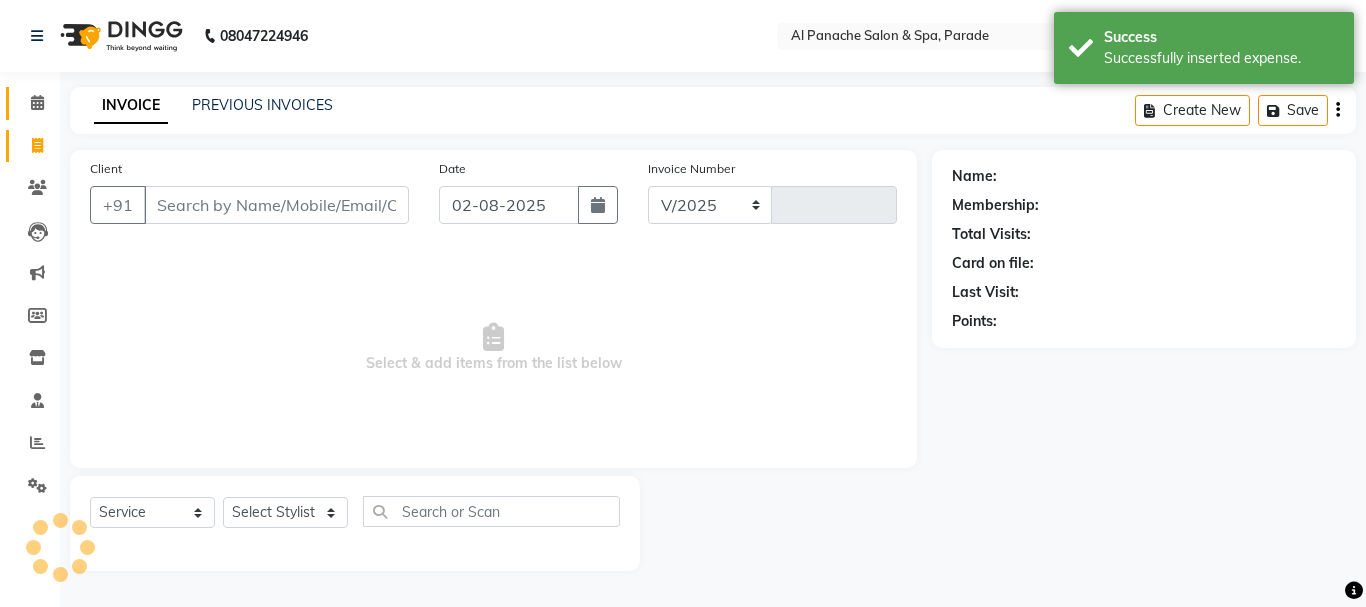 select on "463" 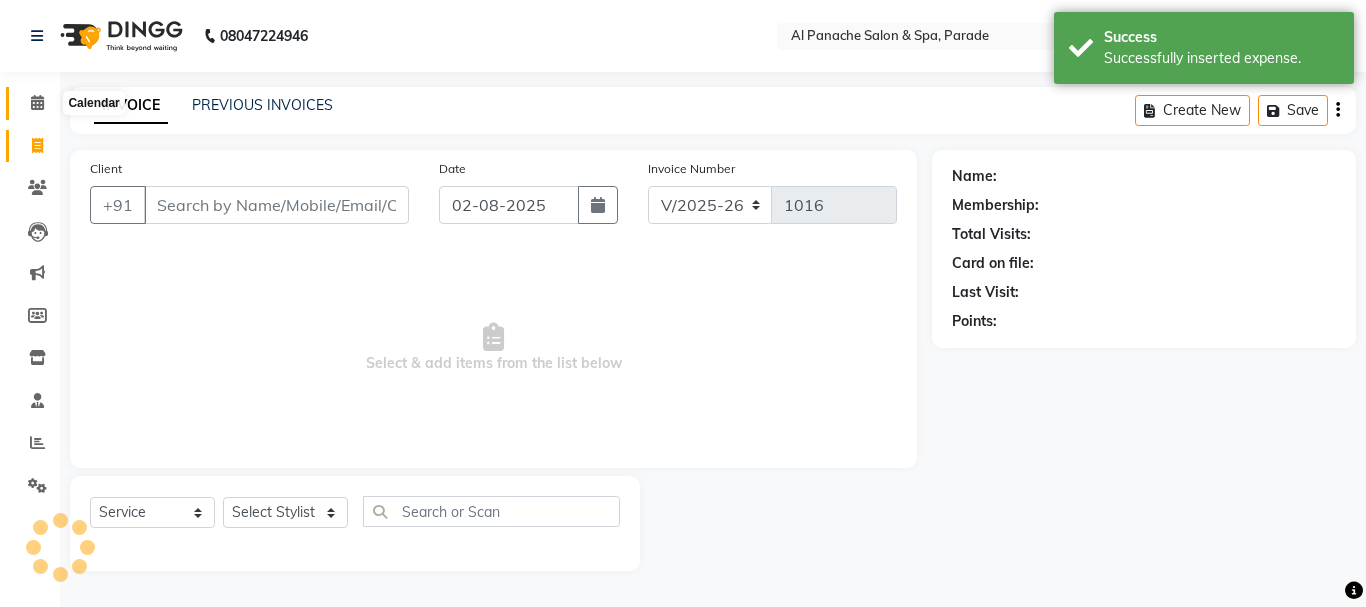 click 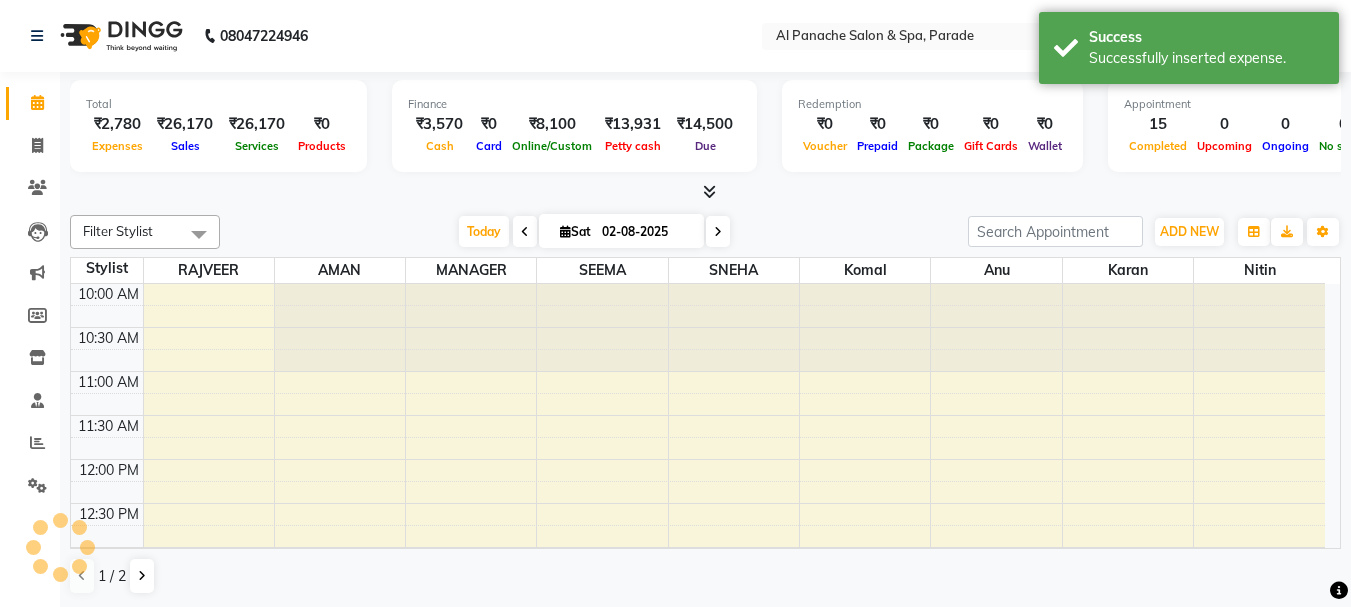 scroll, scrollTop: 0, scrollLeft: 0, axis: both 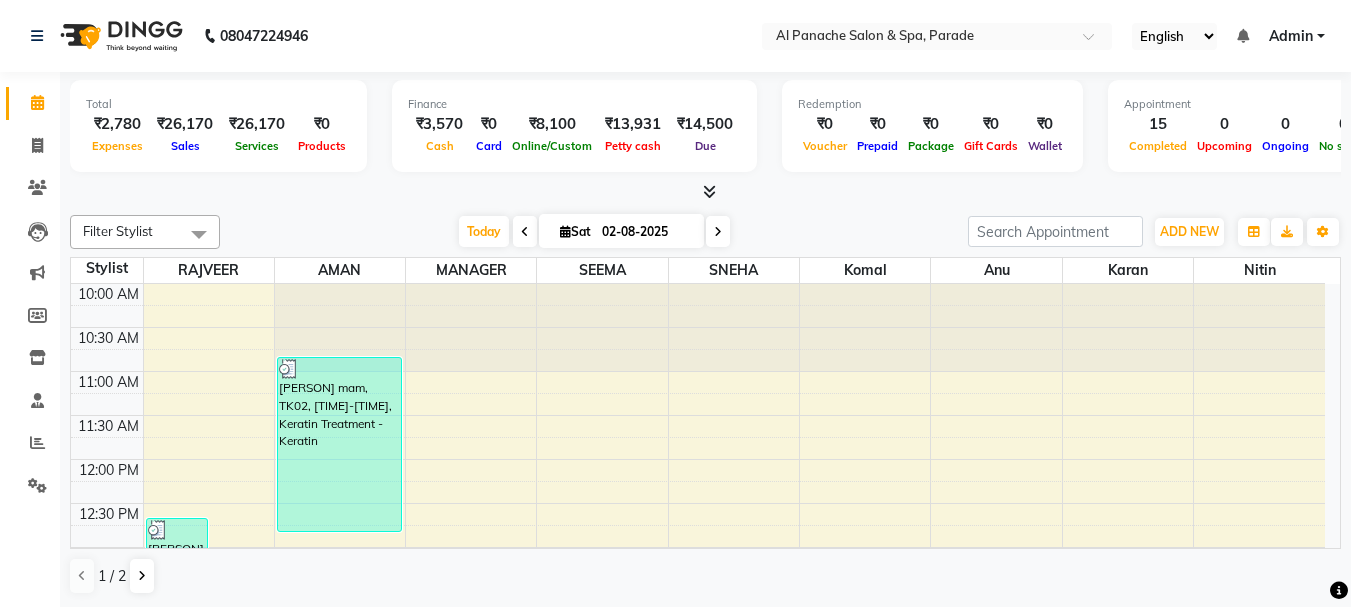 drag, startPoint x: 28, startPoint y: 111, endPoint x: 331, endPoint y: 222, distance: 322.6918 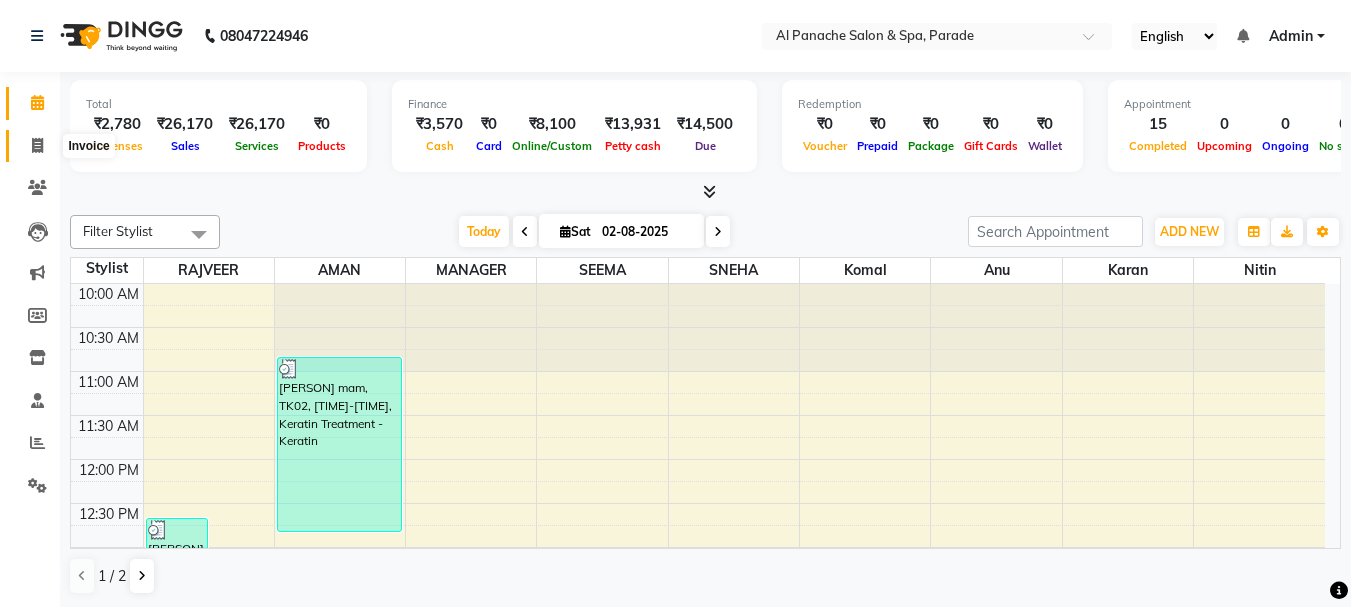 click 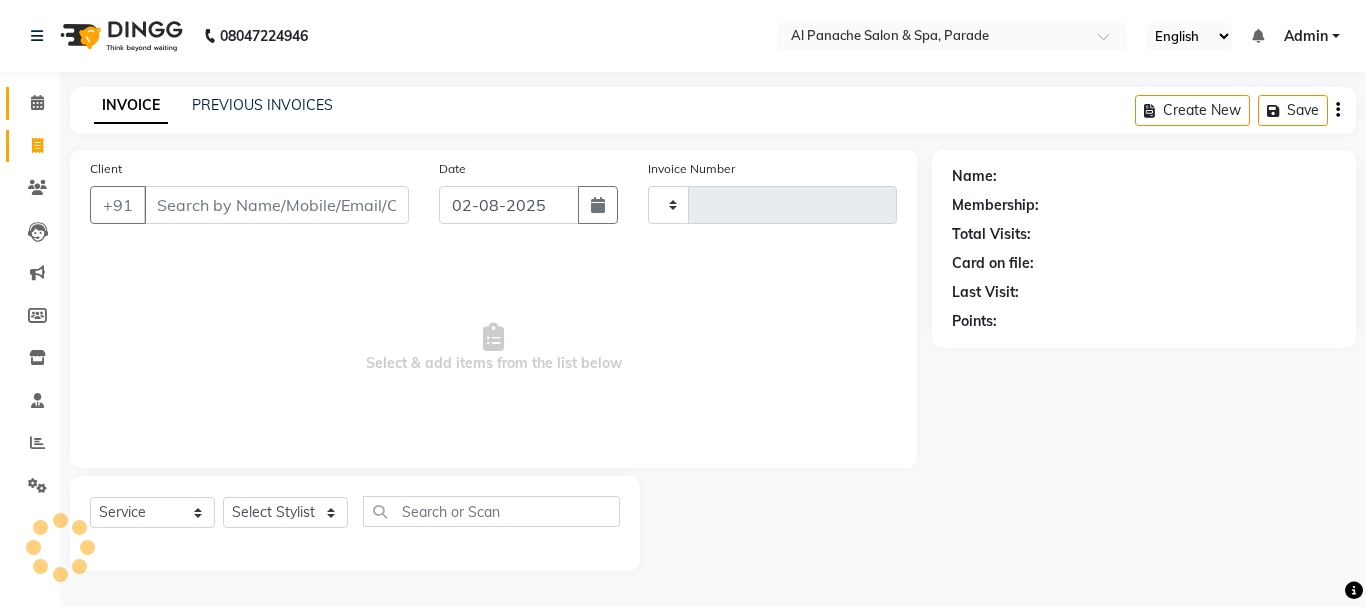 type on "1016" 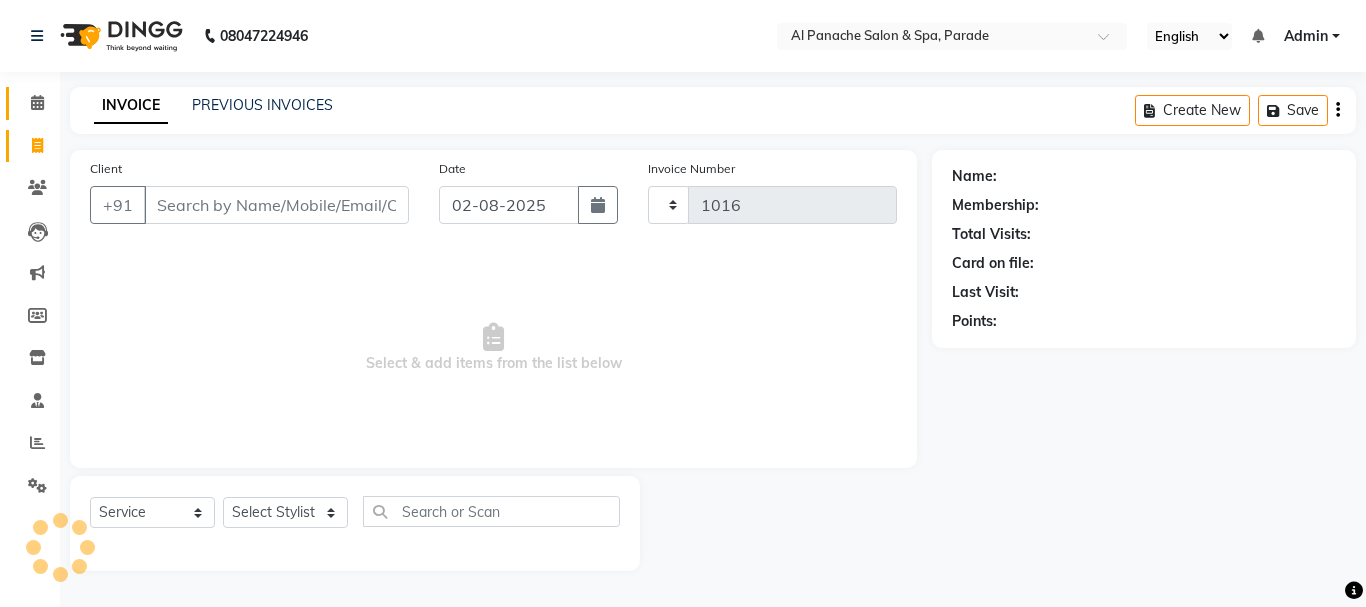 select on "463" 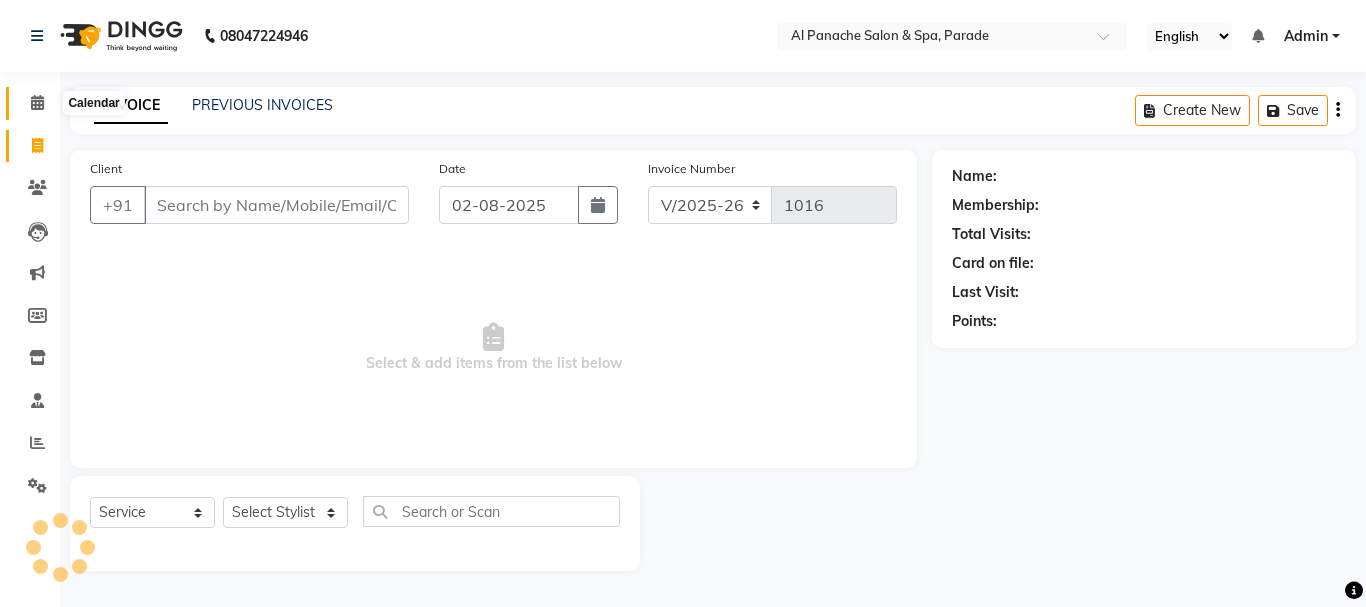 click 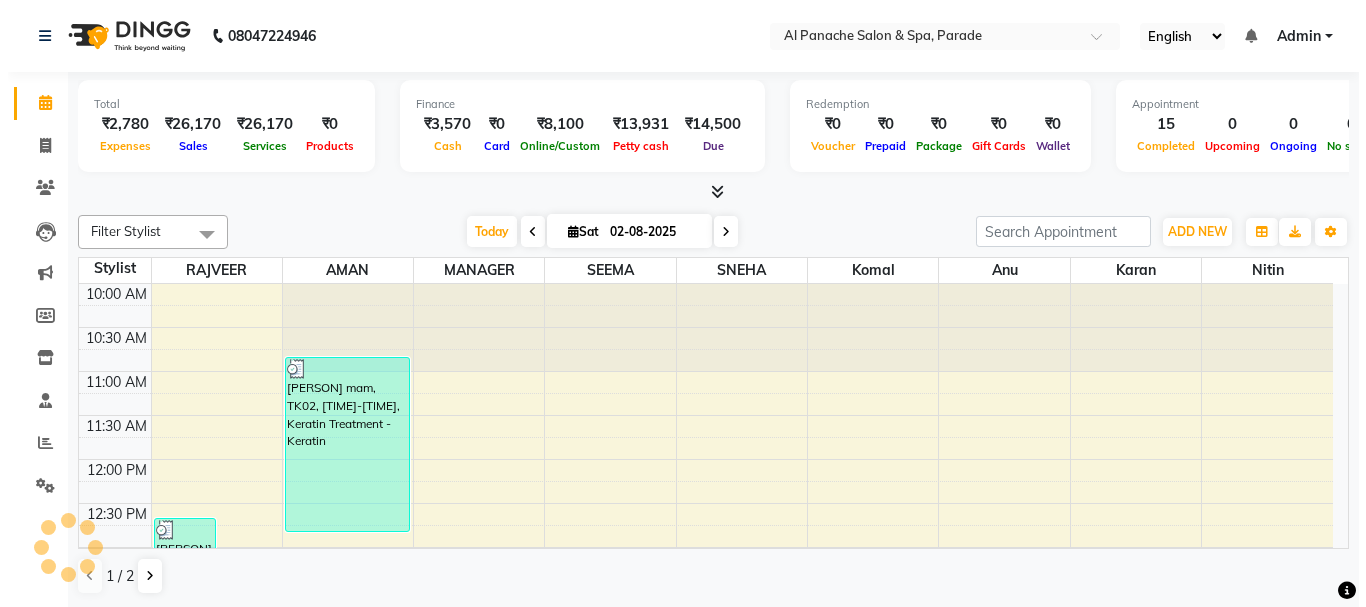 scroll, scrollTop: 0, scrollLeft: 0, axis: both 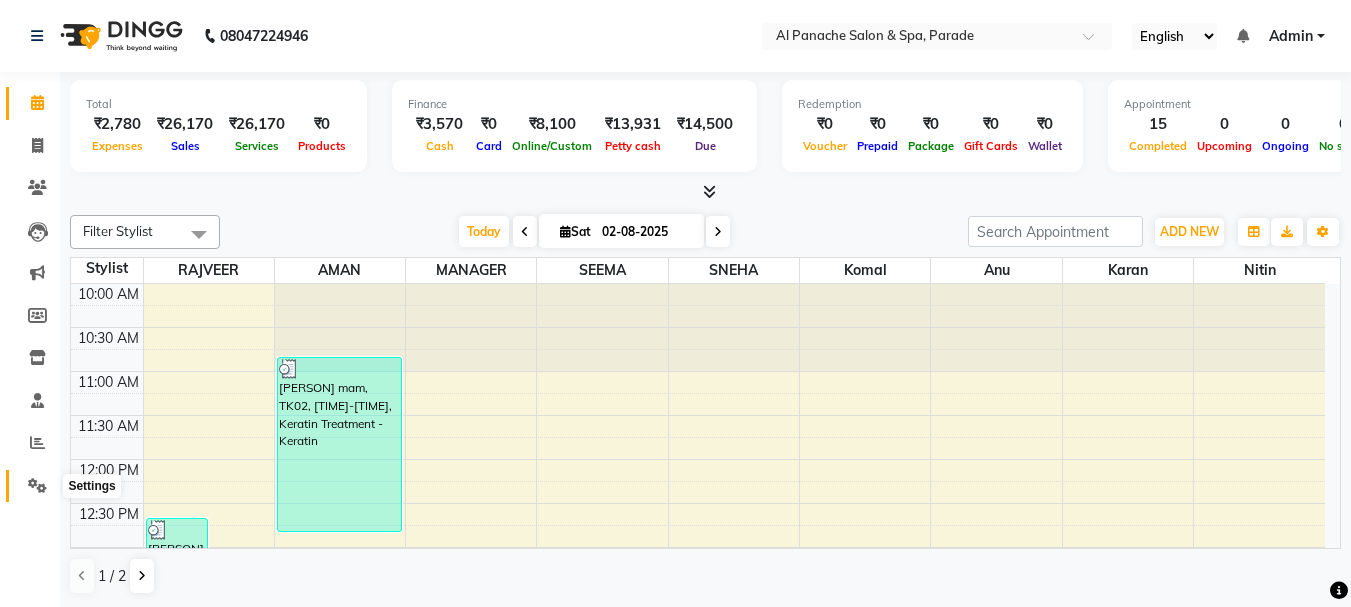 click 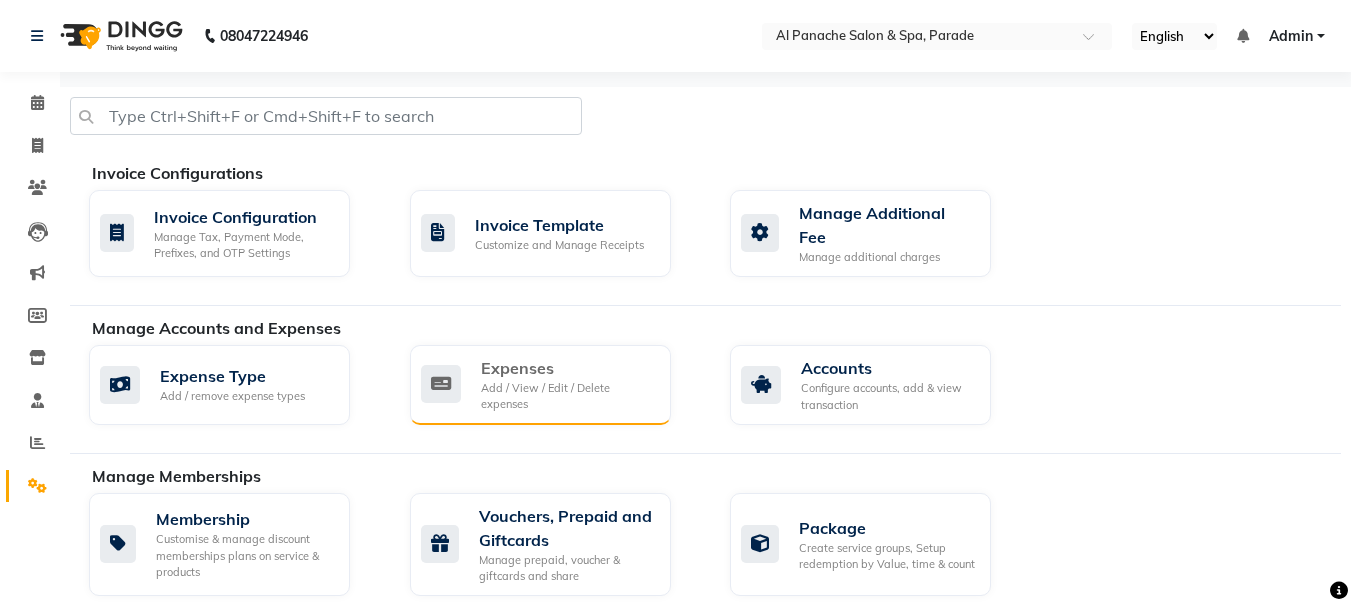 click on "Add / View / Edit / Delete expenses" 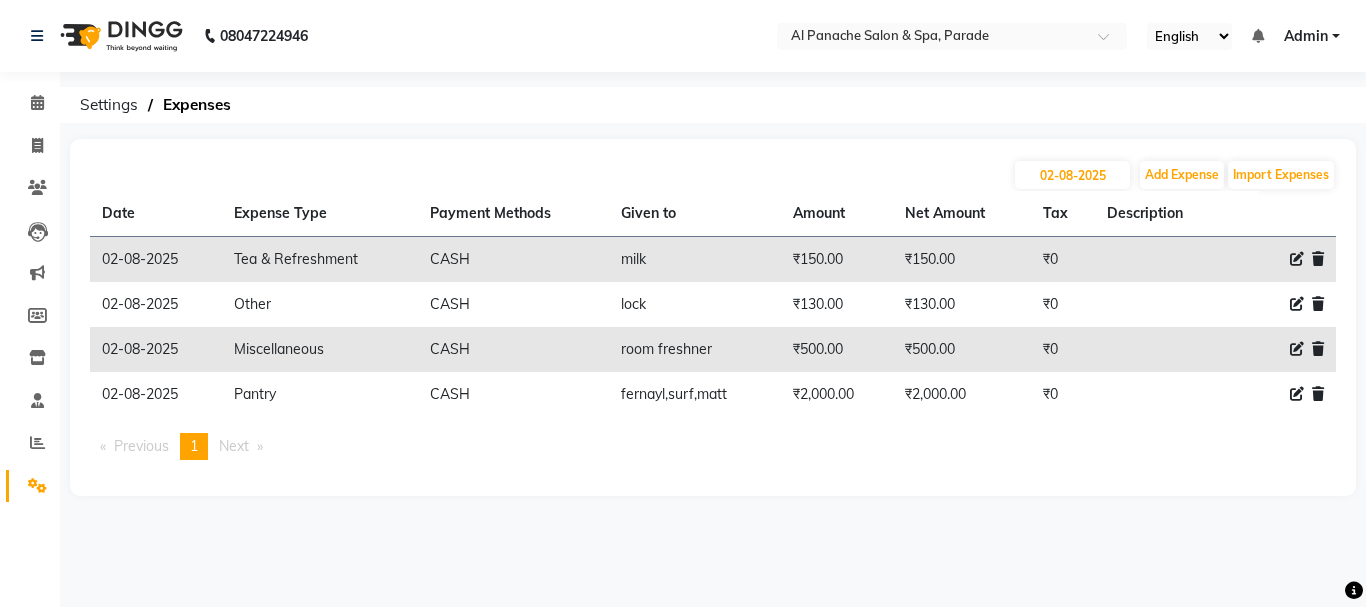 click 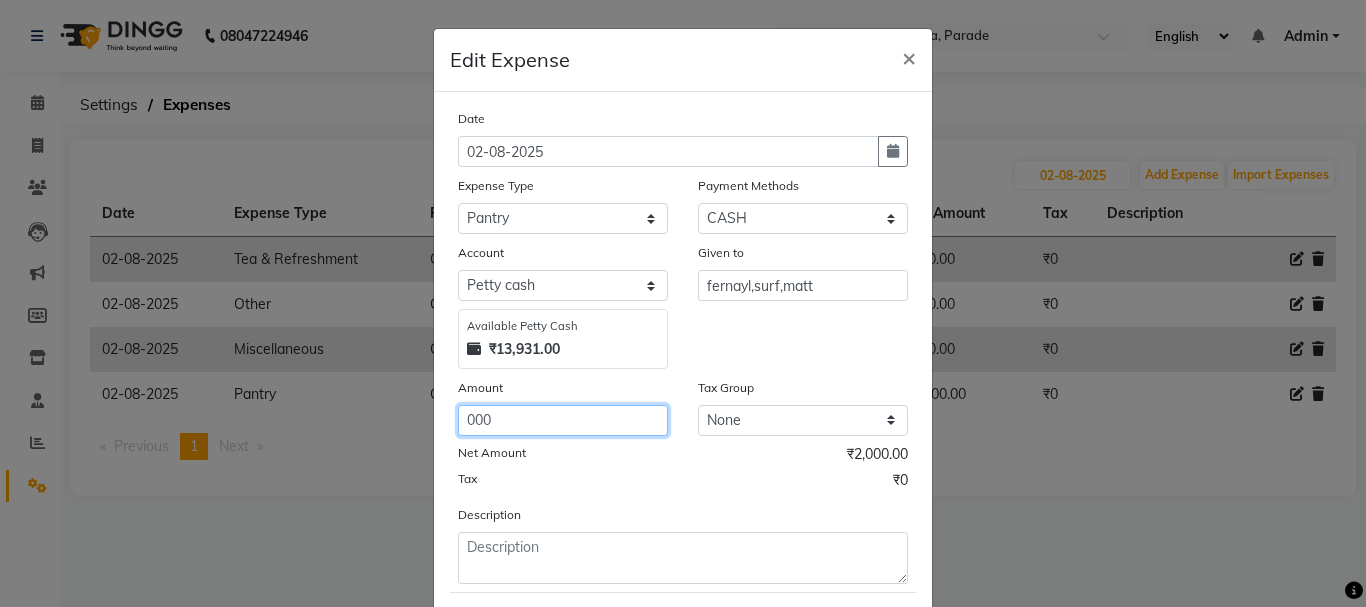 click on "000" 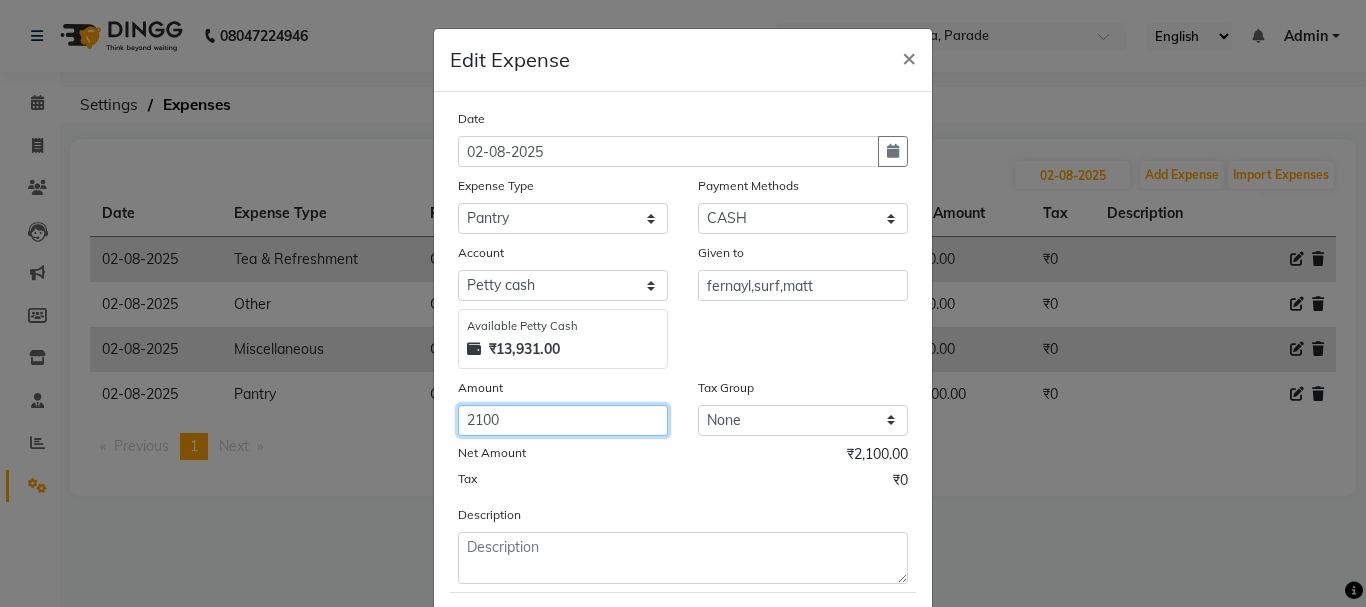 click on "2100" 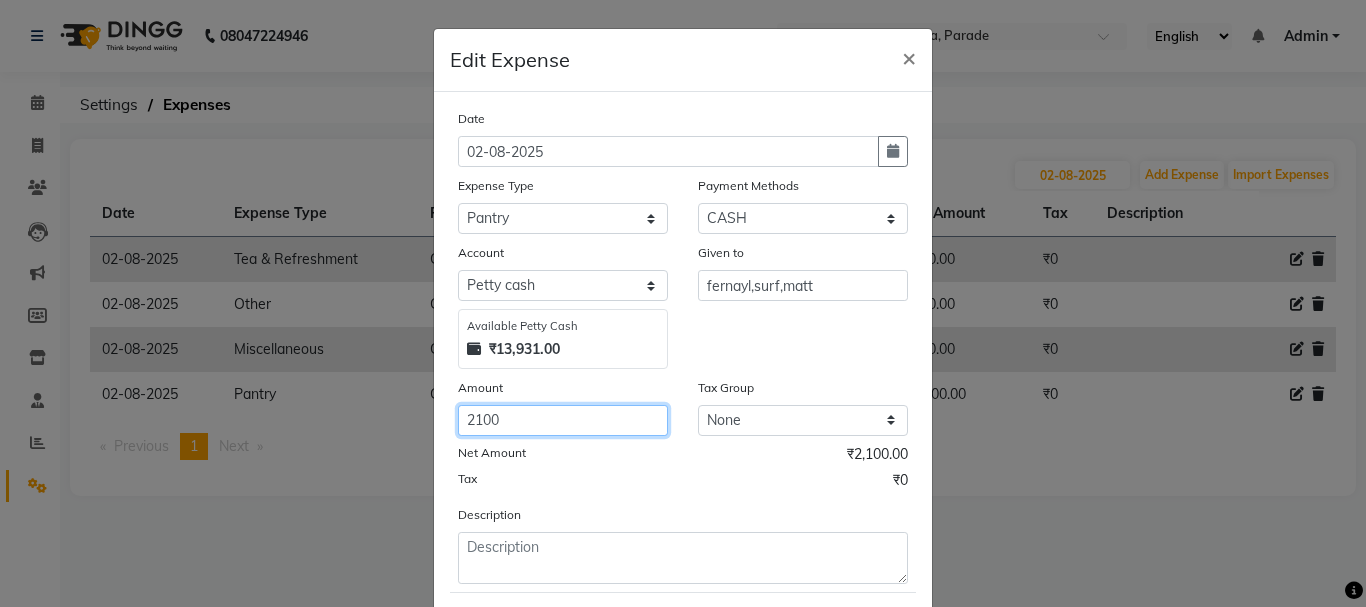 type on "2100" 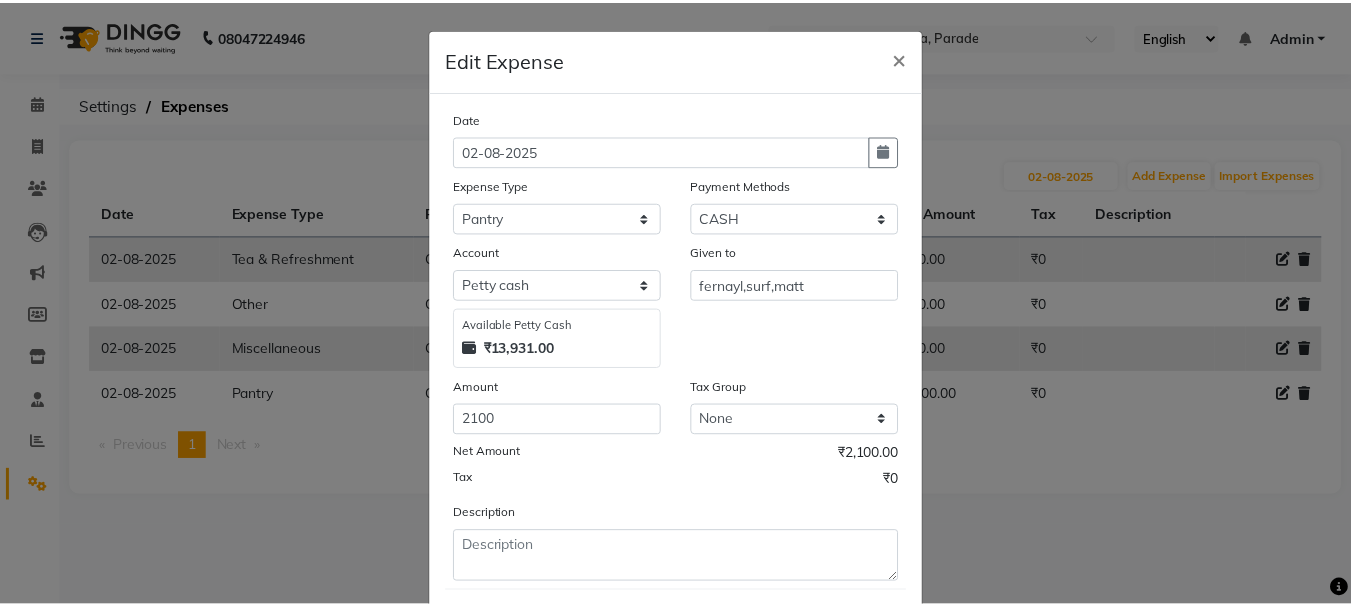 scroll, scrollTop: 109, scrollLeft: 0, axis: vertical 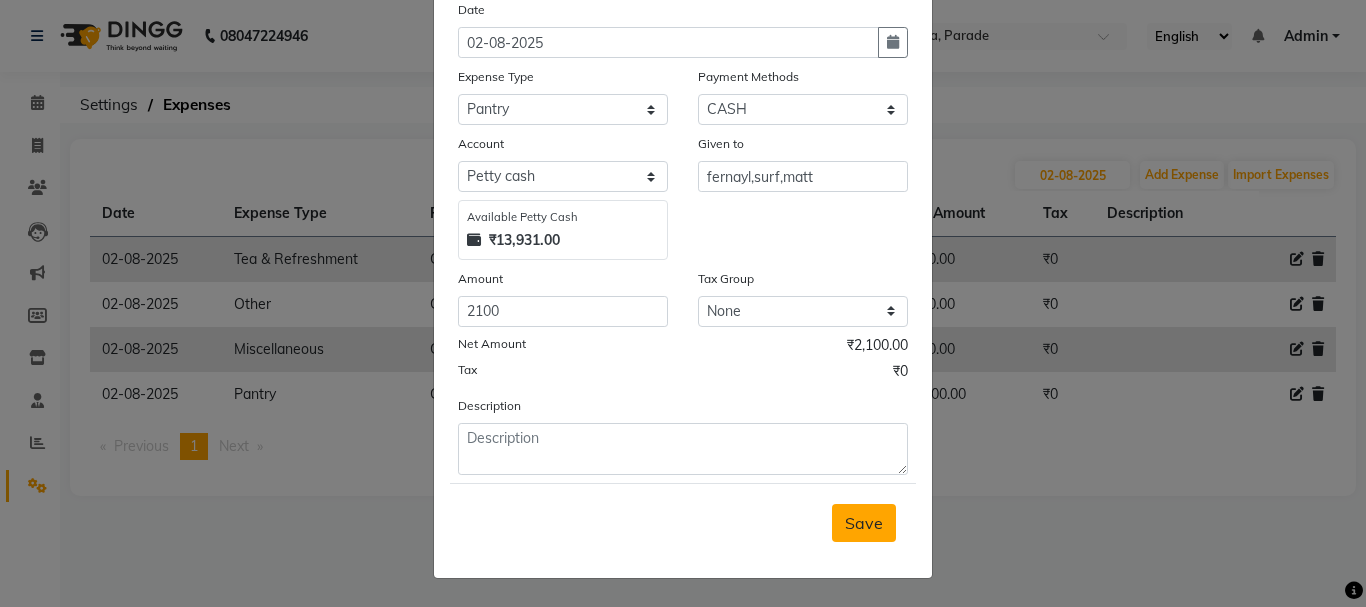click on "Save" at bounding box center (864, 523) 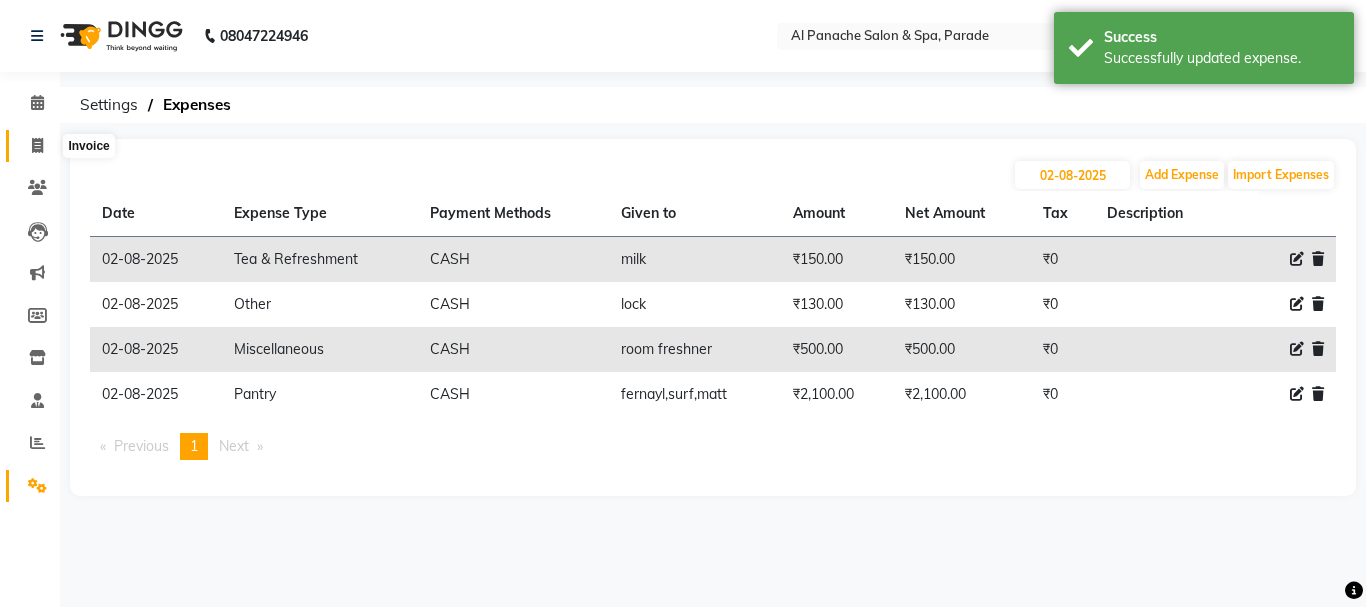 click 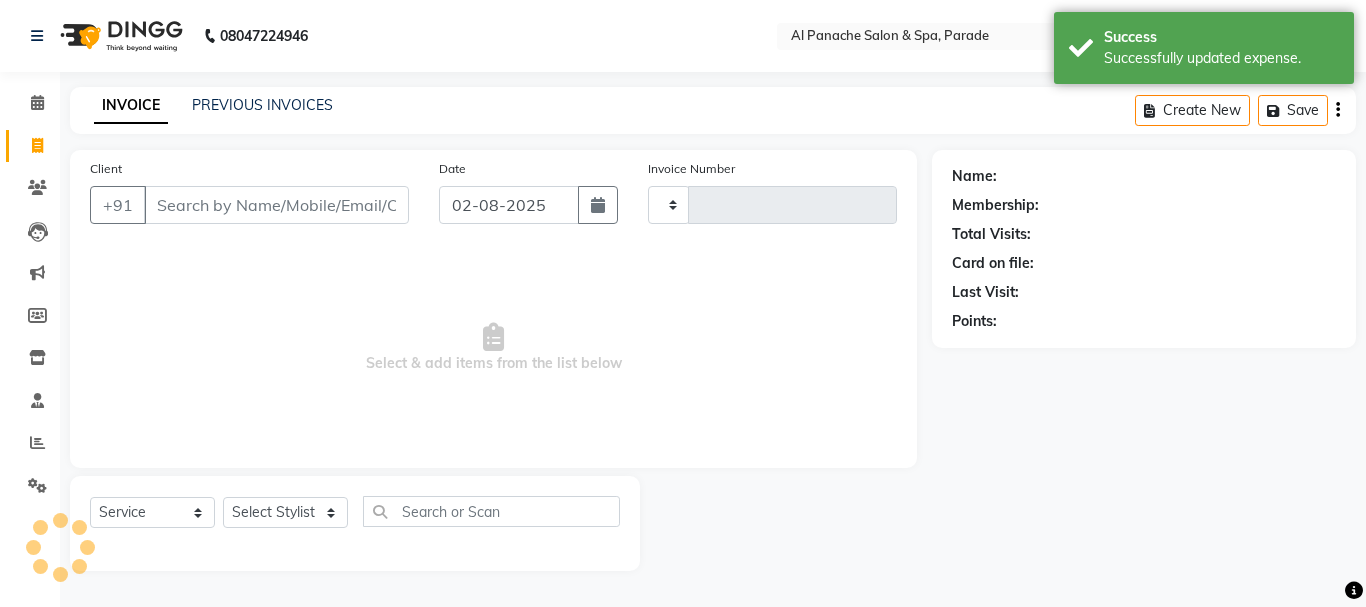 type on "1016" 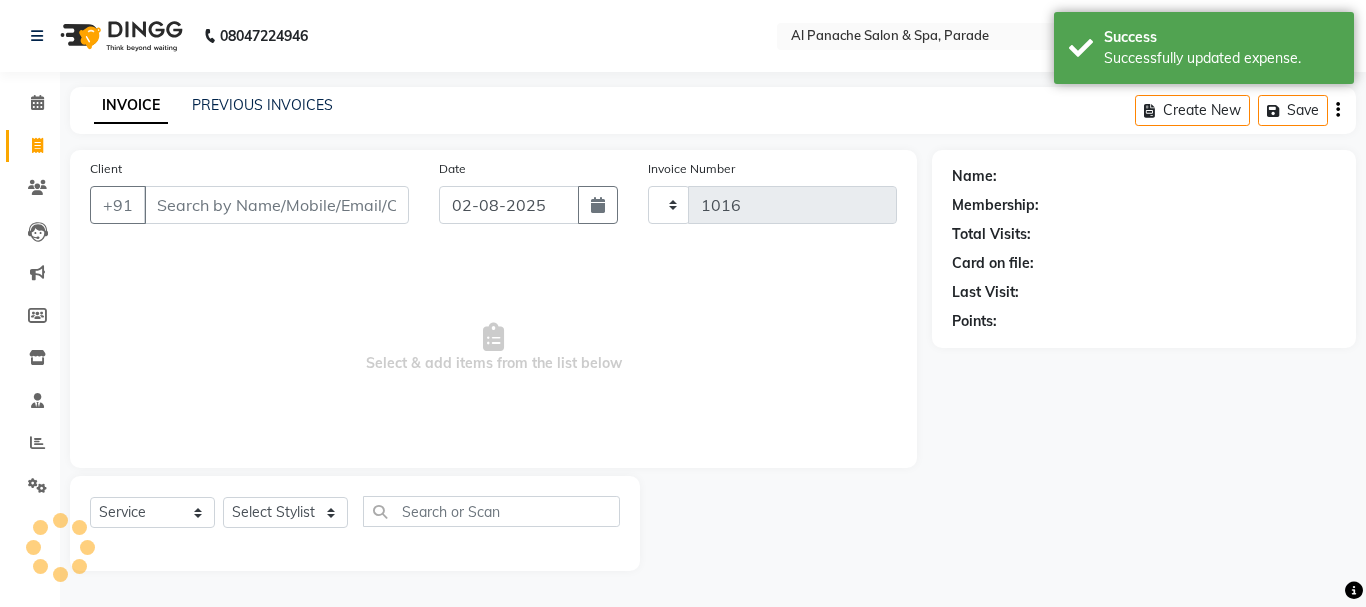 select on "463" 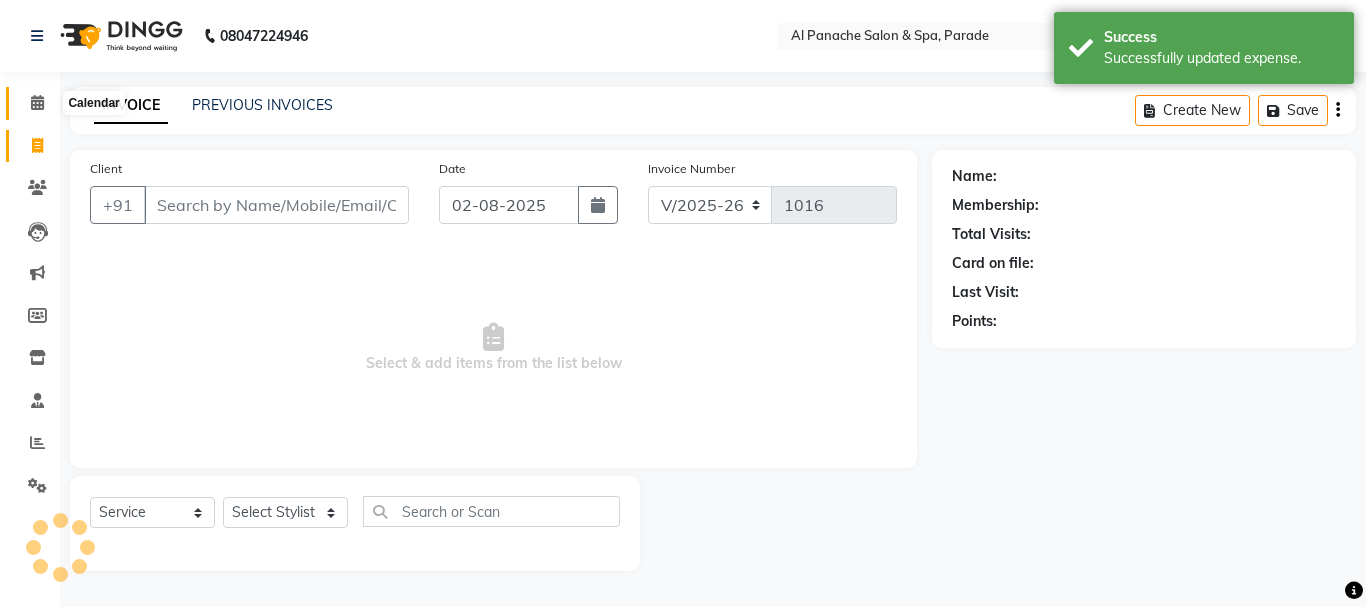 click 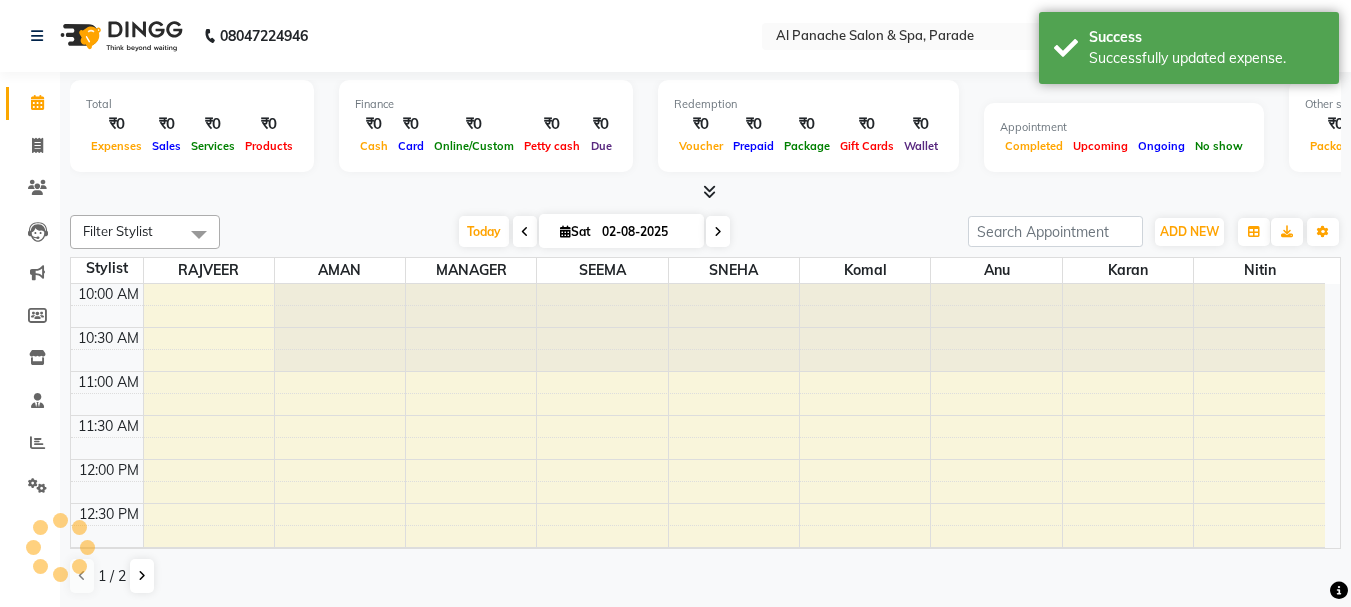 scroll, scrollTop: 0, scrollLeft: 0, axis: both 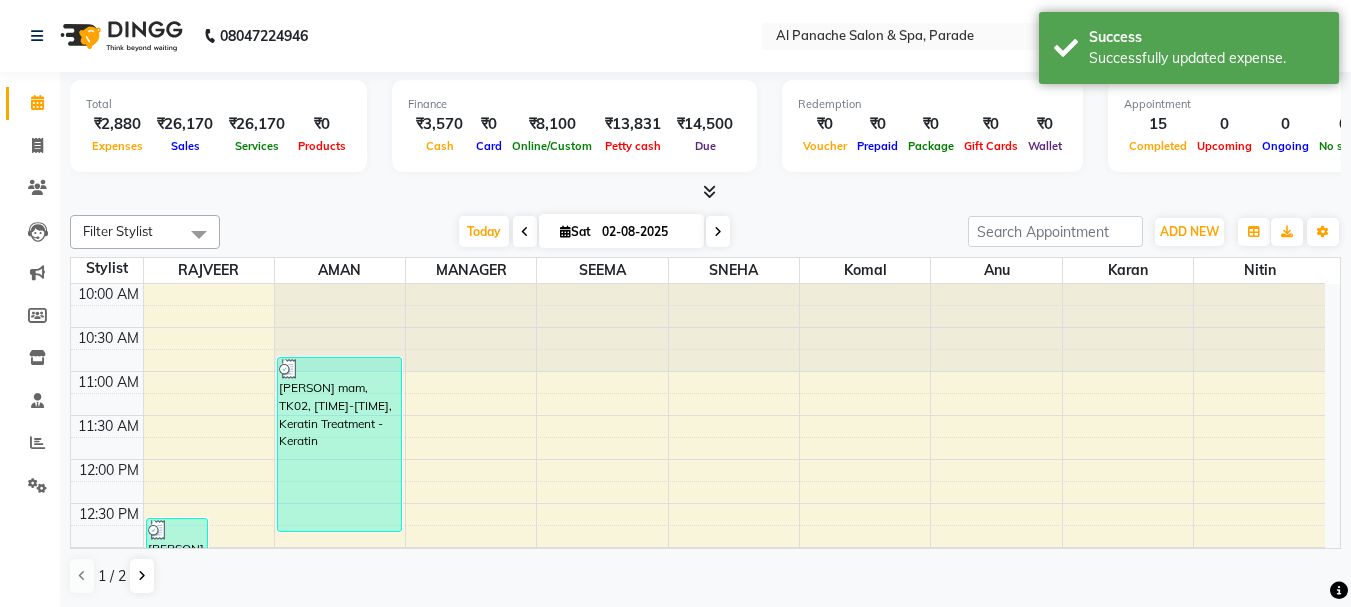 click at bounding box center [709, 191] 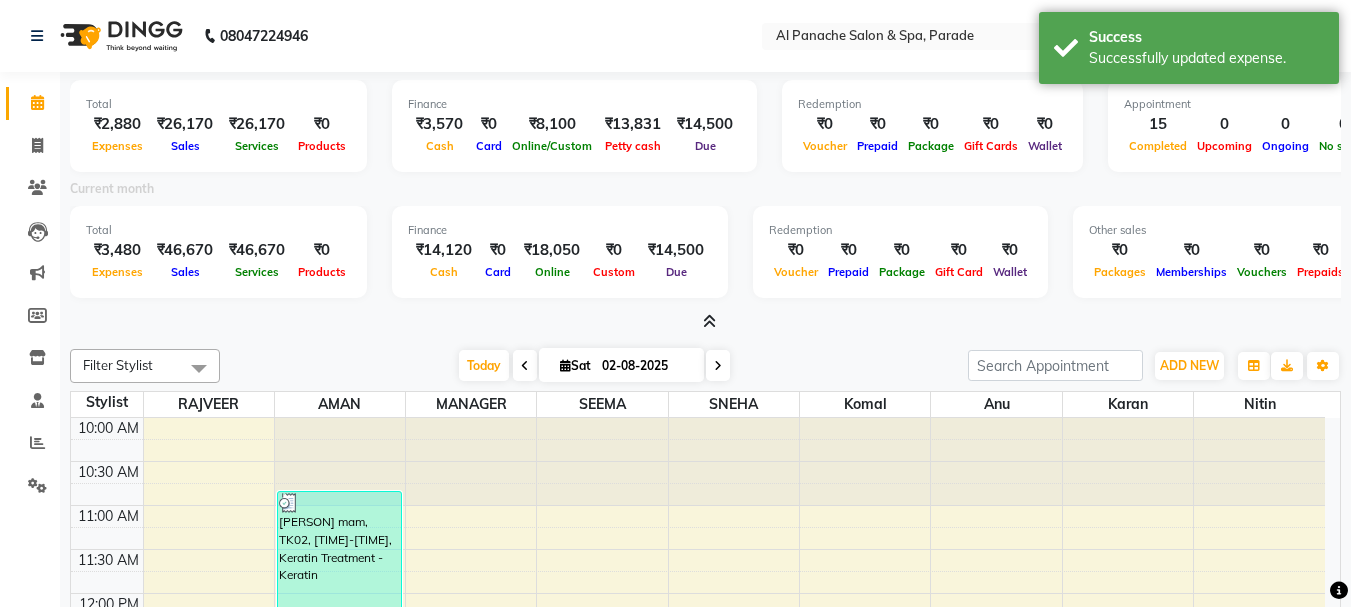 click at bounding box center [709, 321] 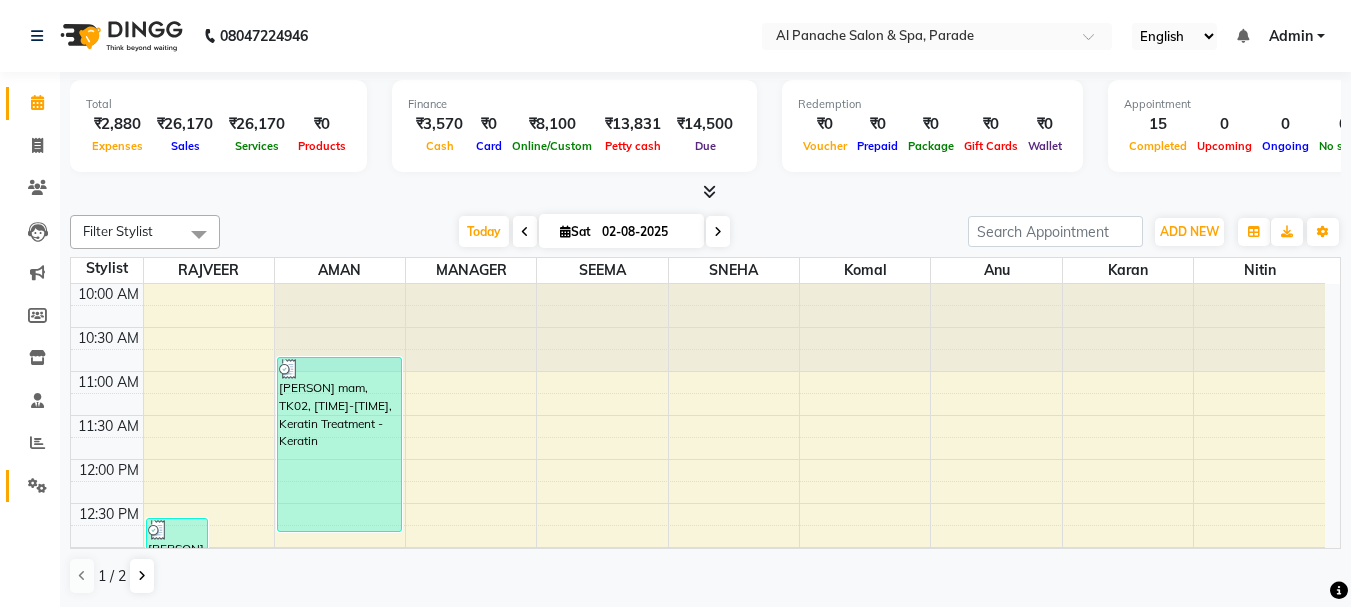 click on "Settings" 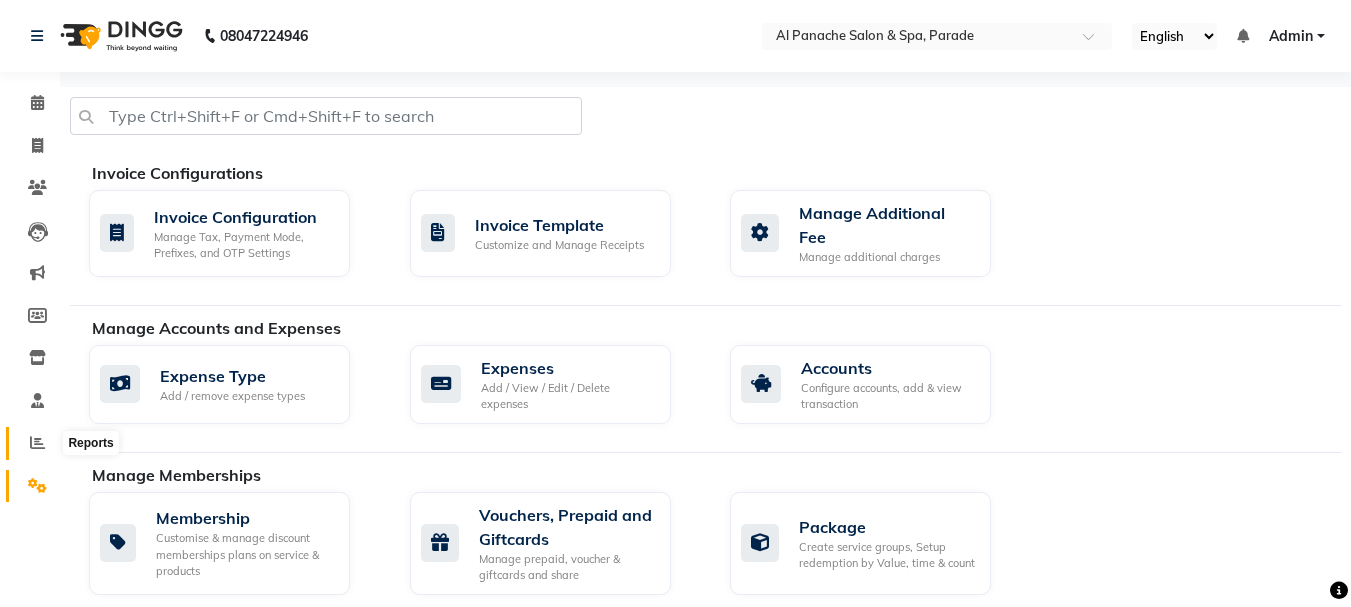 click 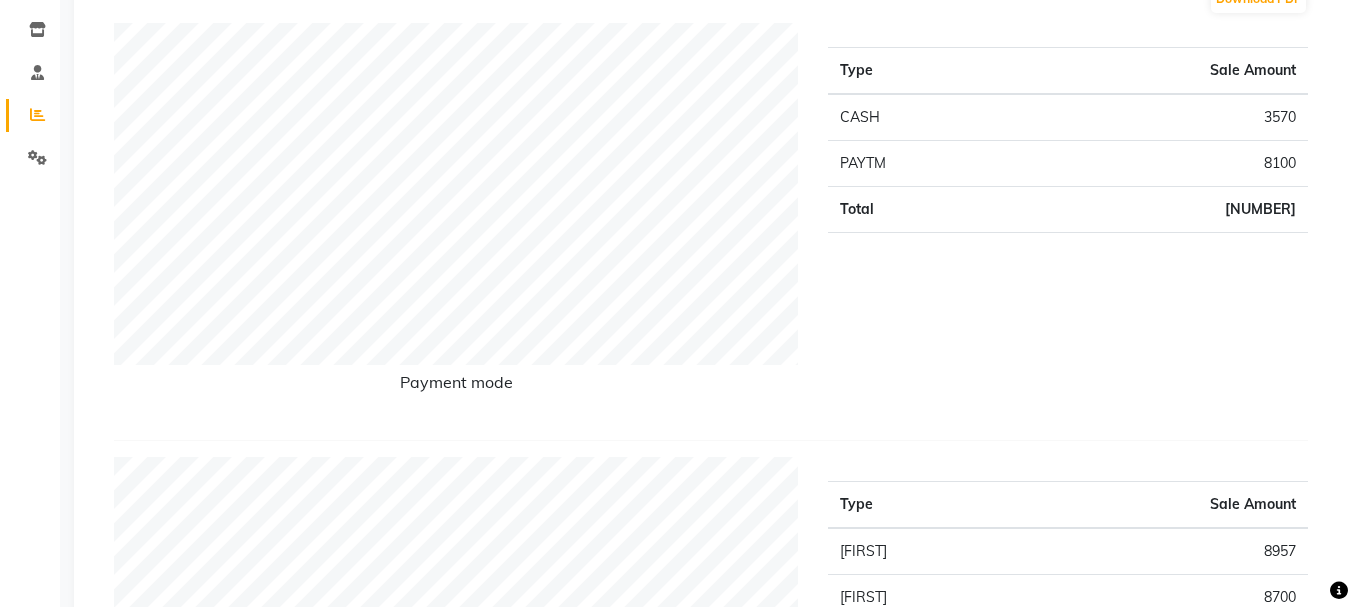 scroll, scrollTop: 236, scrollLeft: 0, axis: vertical 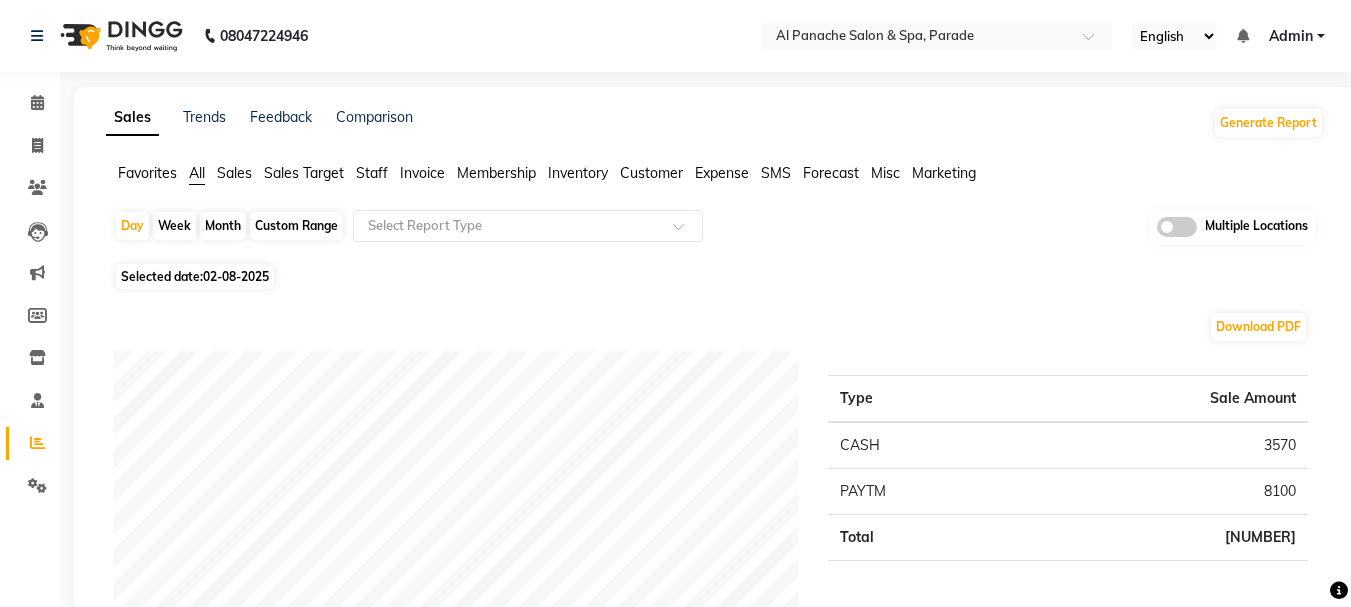 click on "Month" 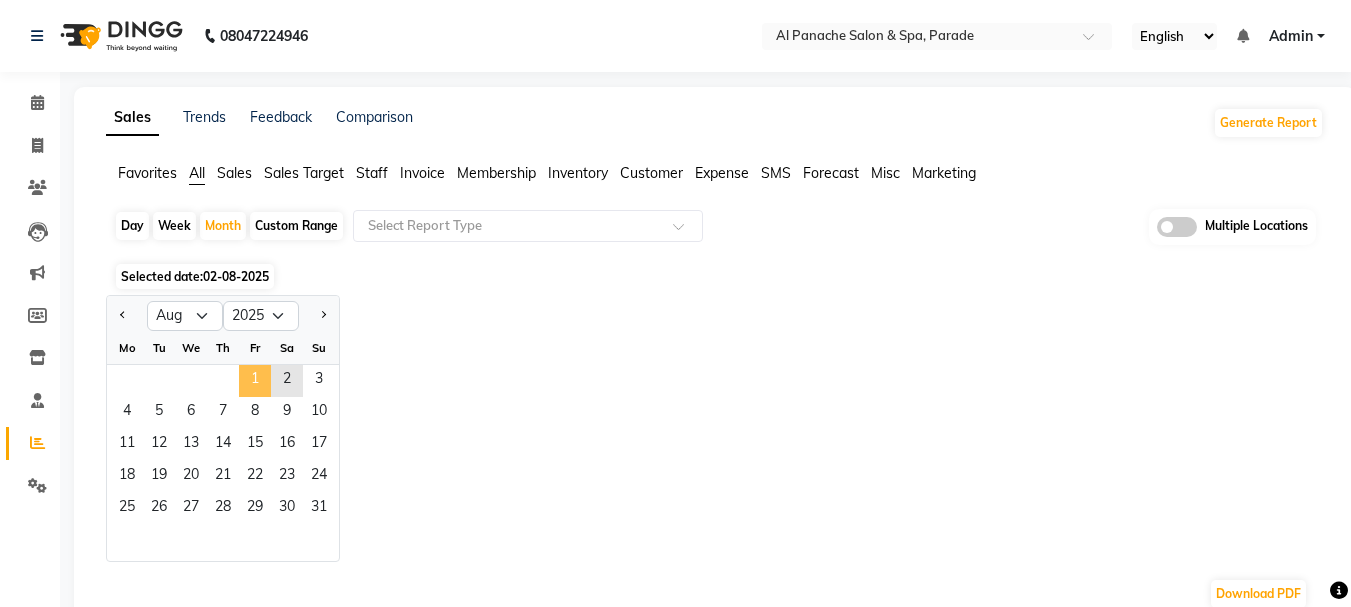 click on "1" 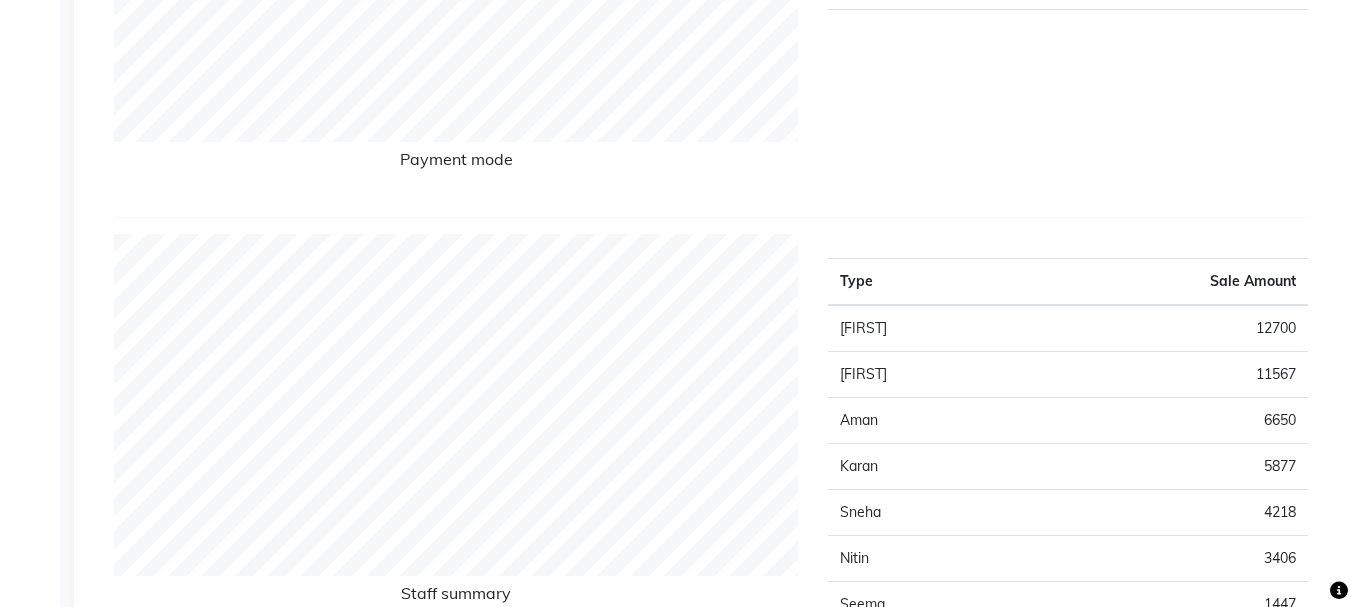 scroll, scrollTop: 0, scrollLeft: 0, axis: both 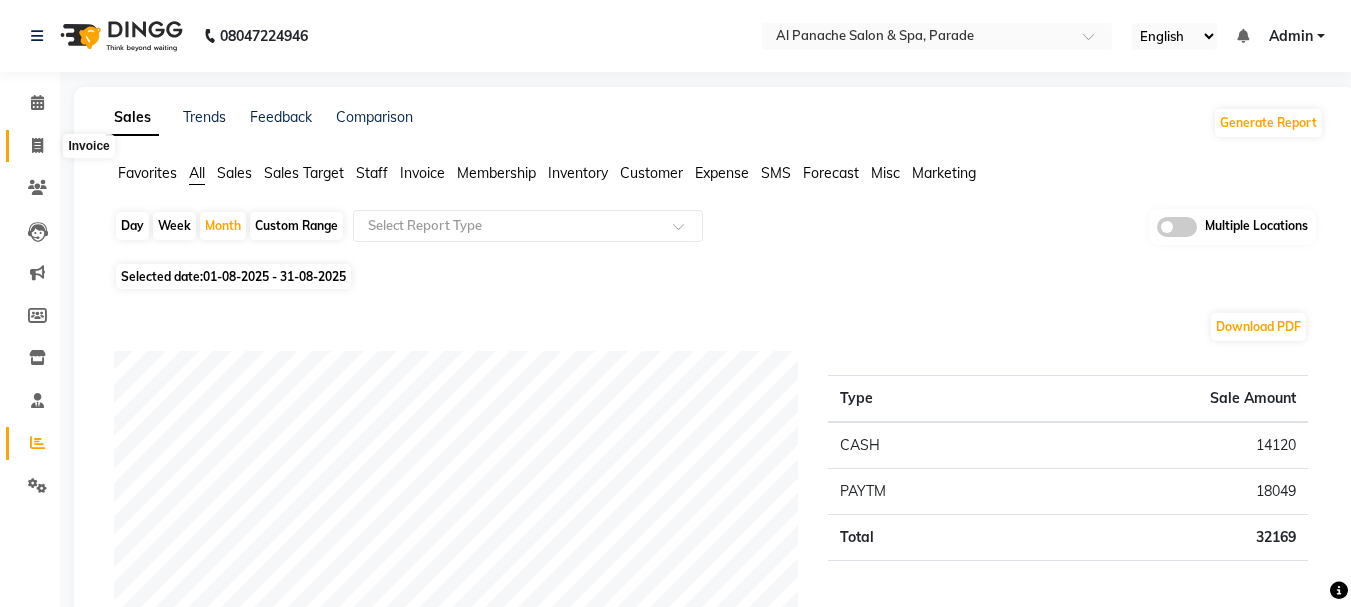 click 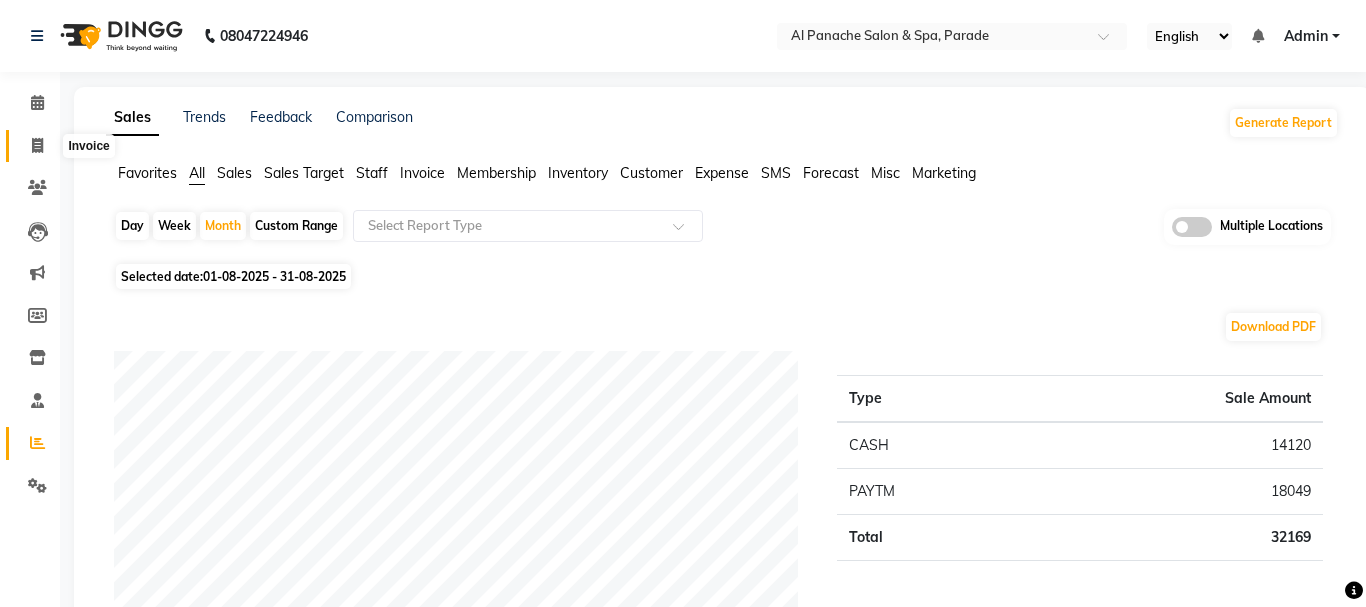 select on "service" 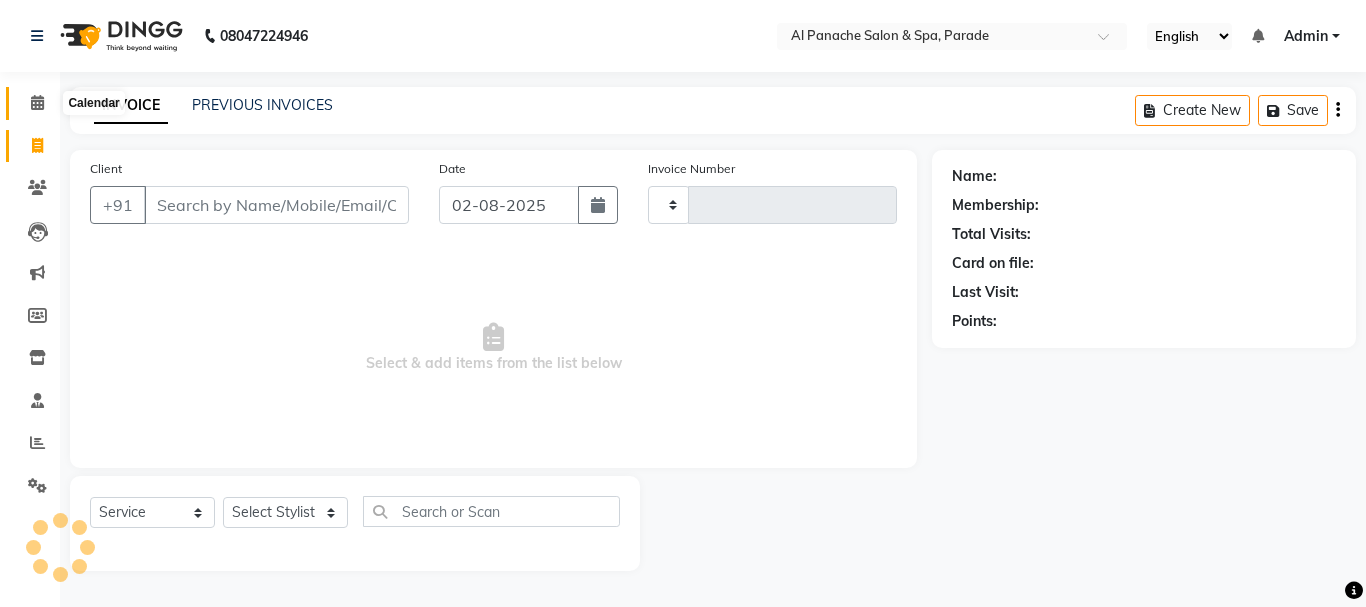 click 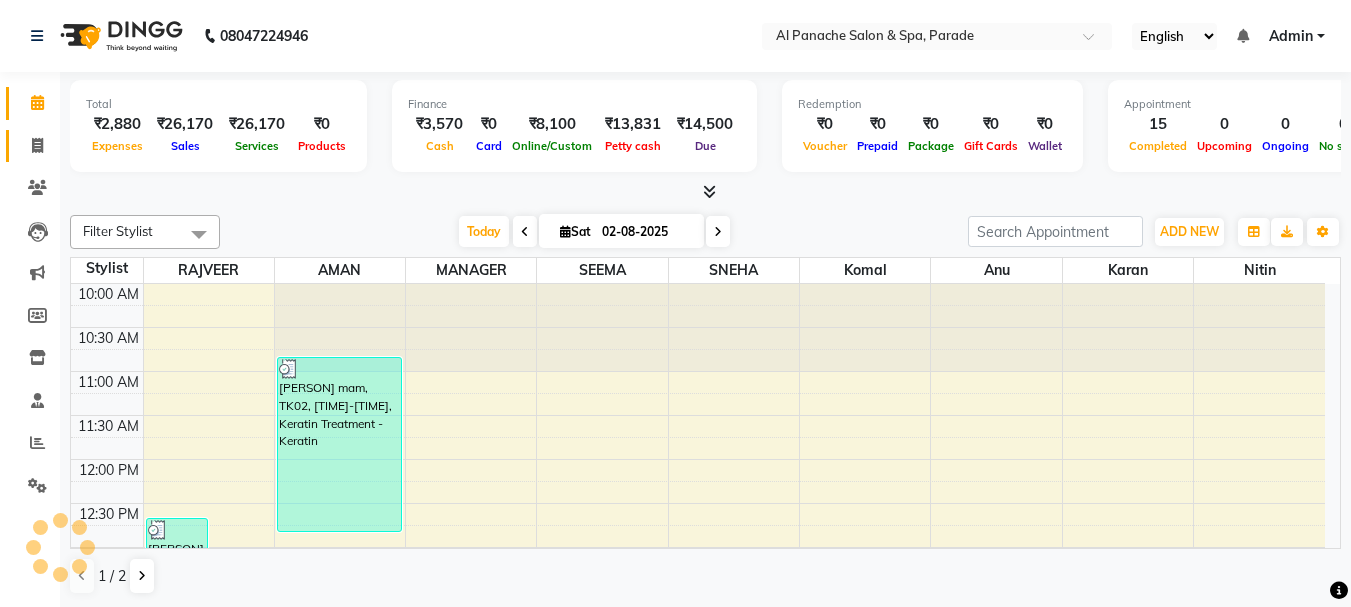 click on "Invoice" 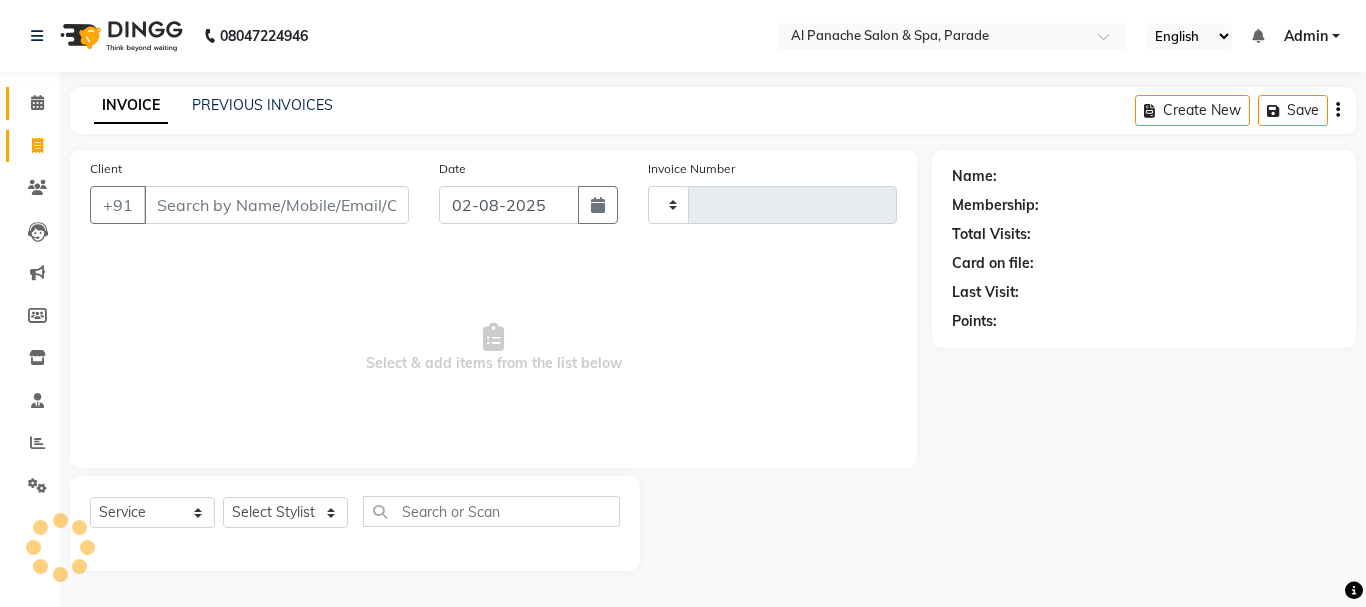 type on "1016" 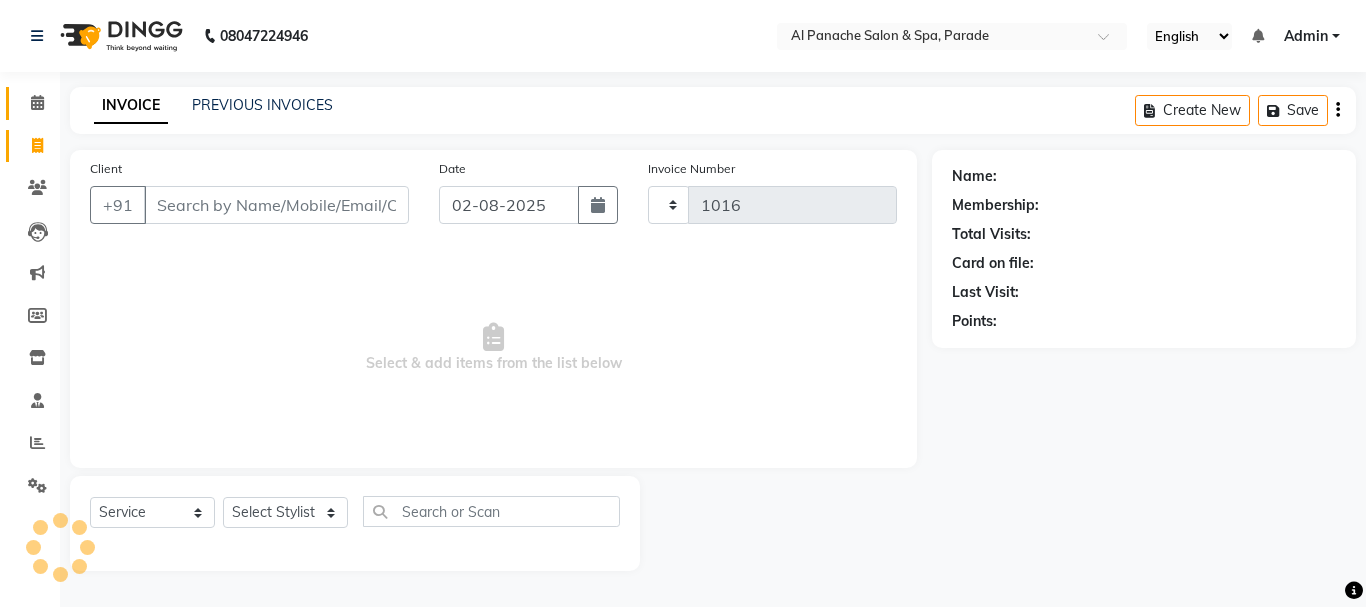 select on "463" 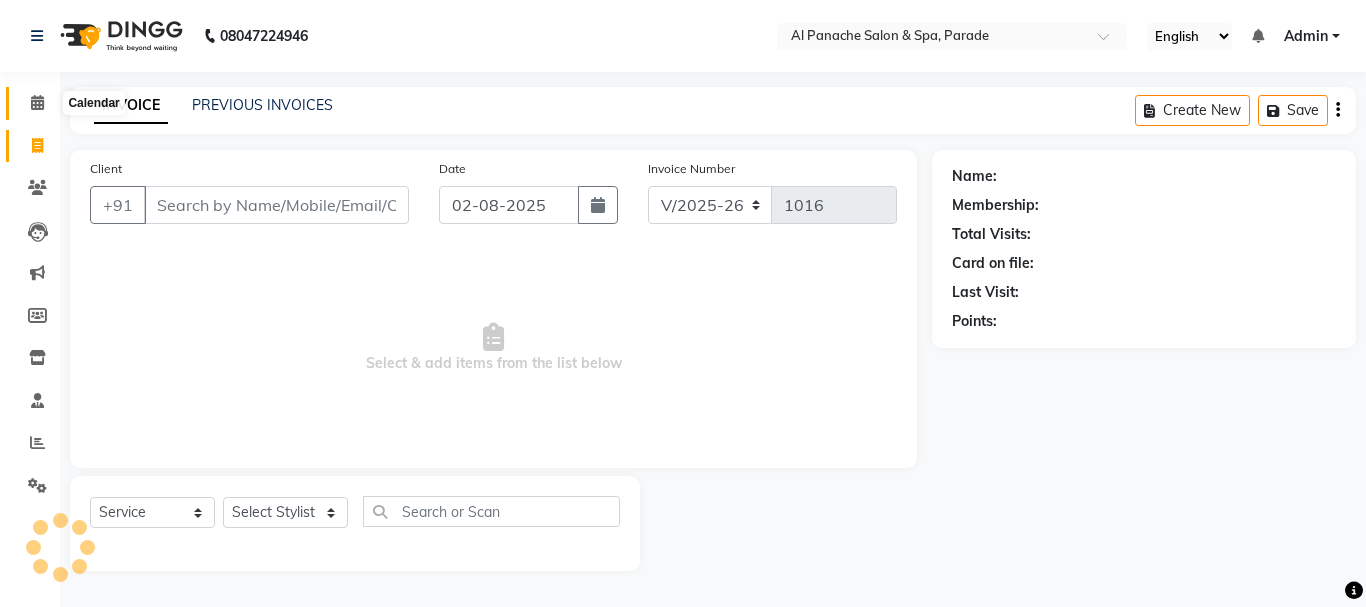 click 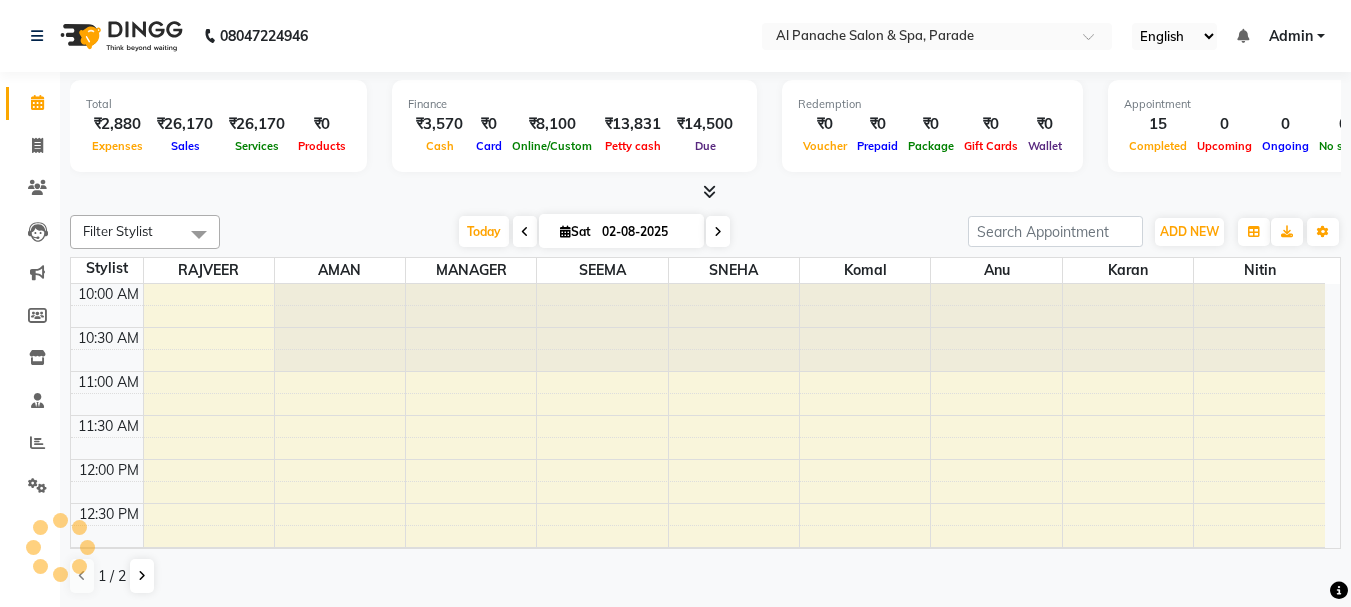 scroll, scrollTop: 0, scrollLeft: 0, axis: both 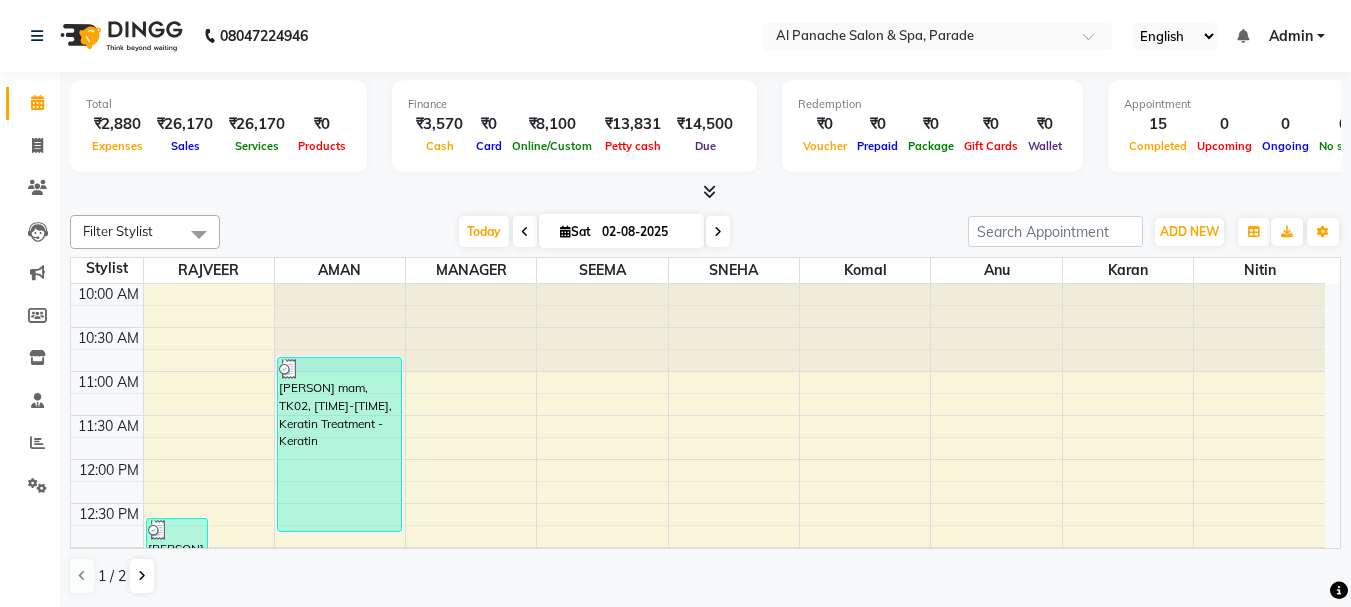 click at bounding box center [709, 191] 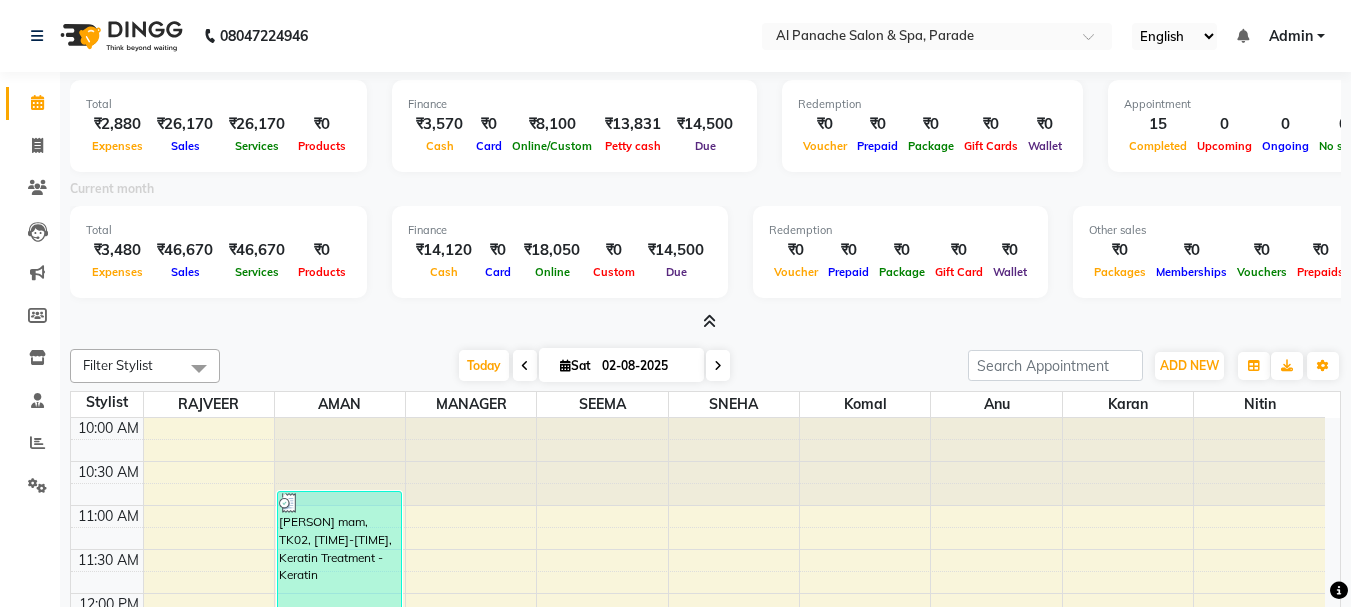 click at bounding box center [709, 321] 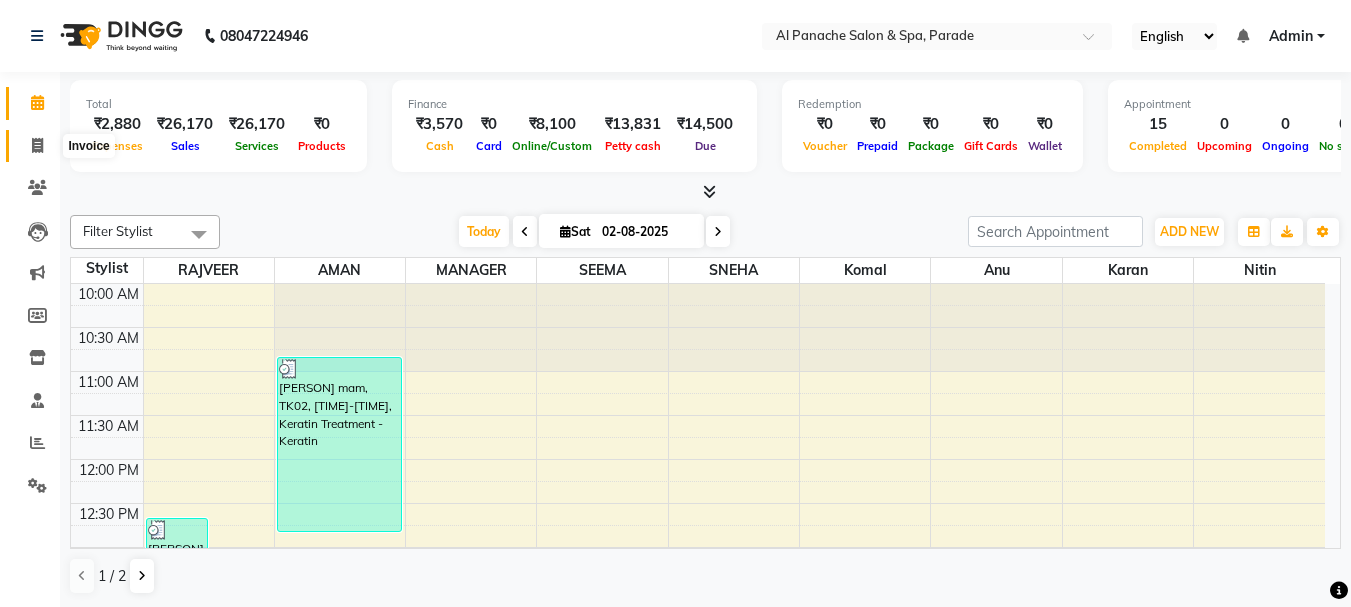 click 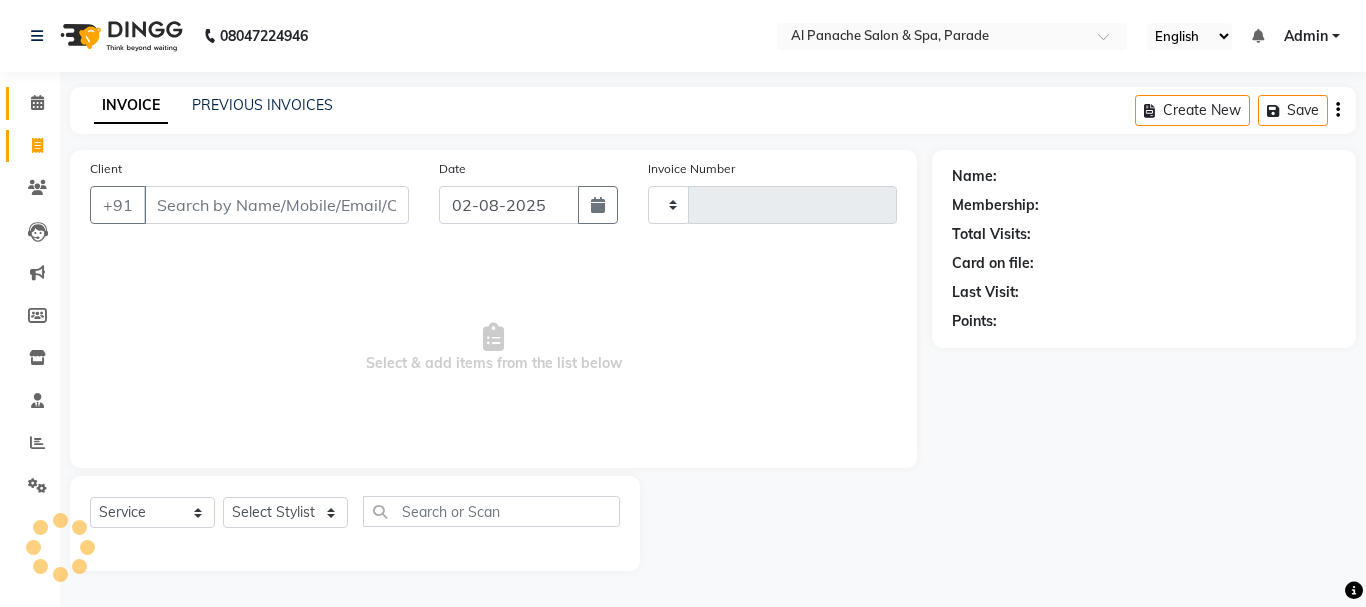 type on "1016" 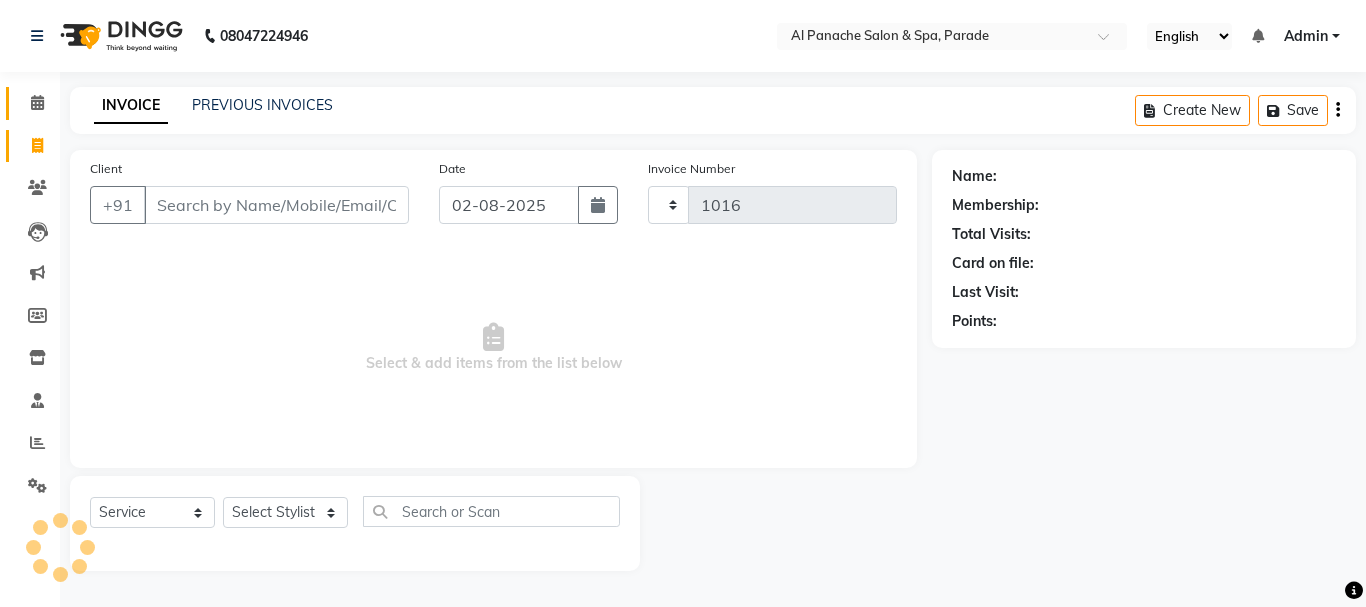 select on "463" 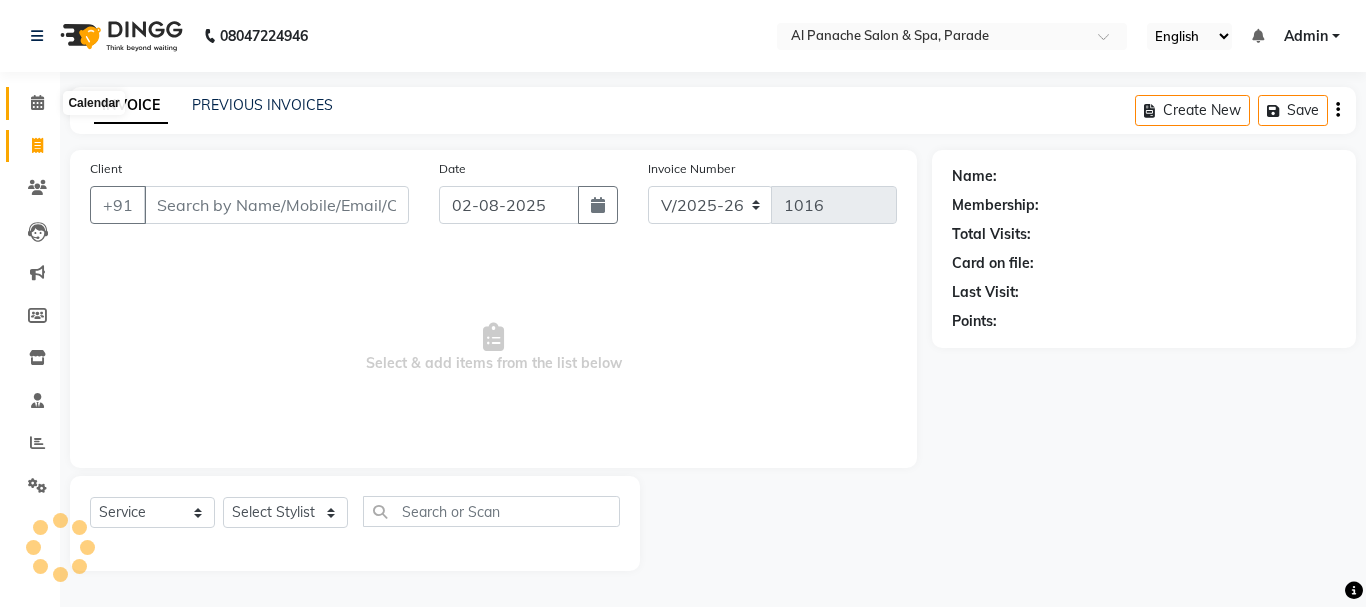 click 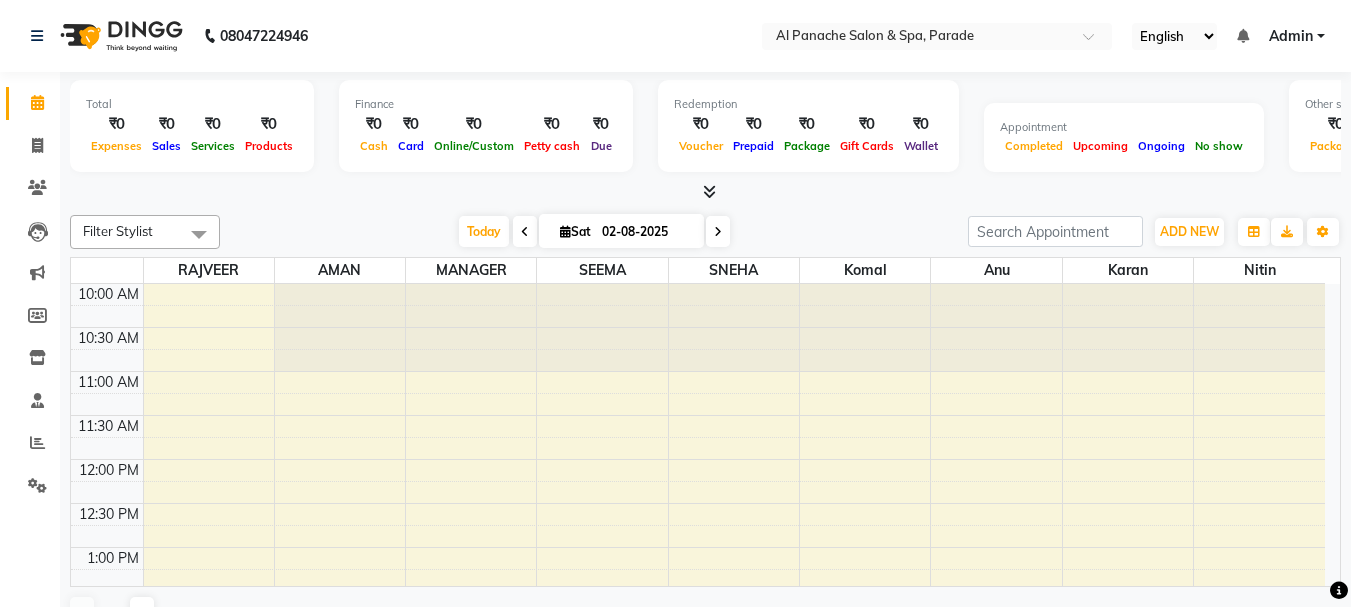 scroll, scrollTop: 0, scrollLeft: 0, axis: both 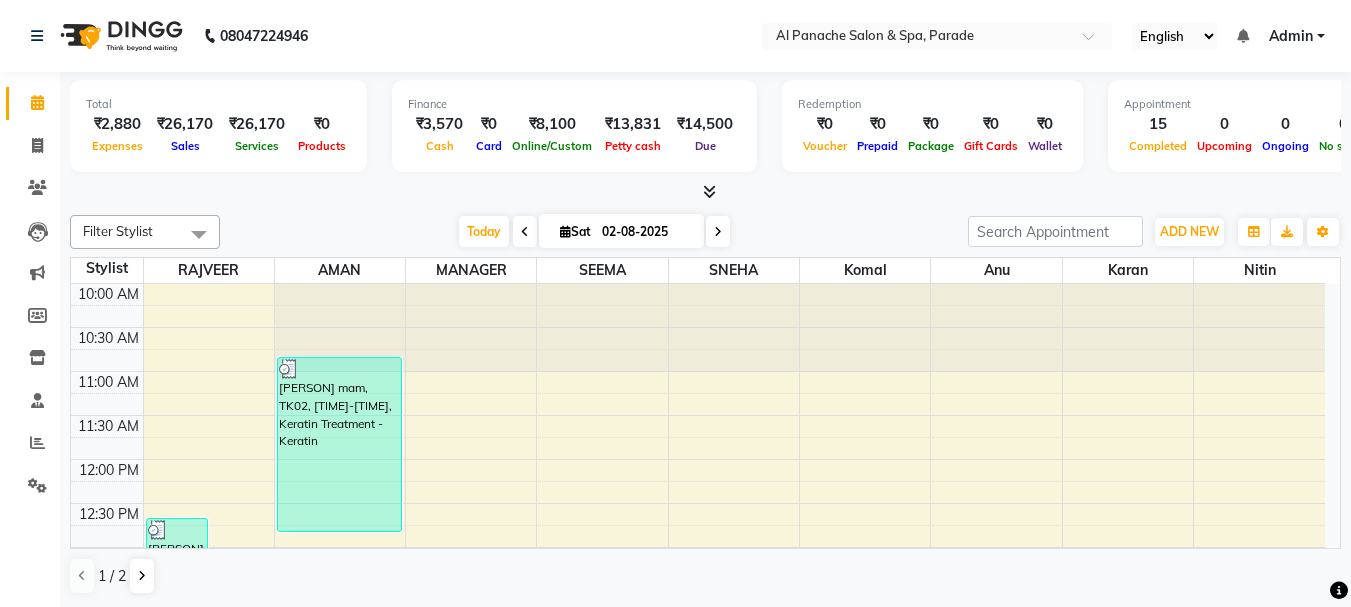 click at bounding box center [709, 191] 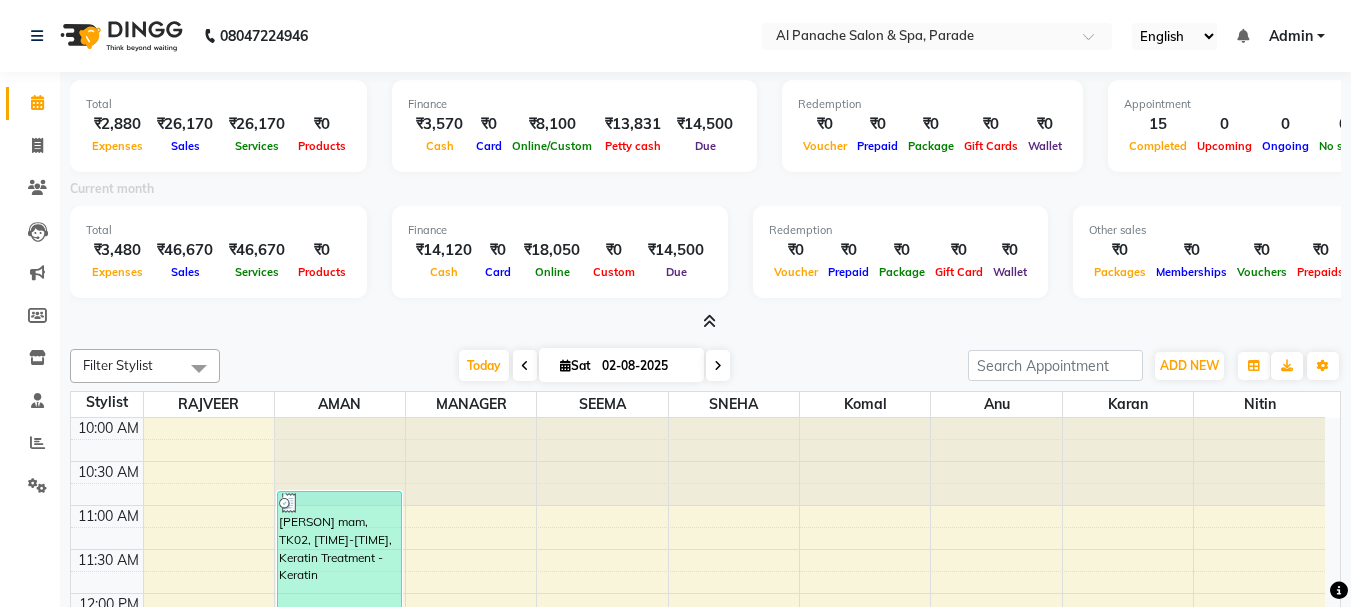 click at bounding box center [709, 321] 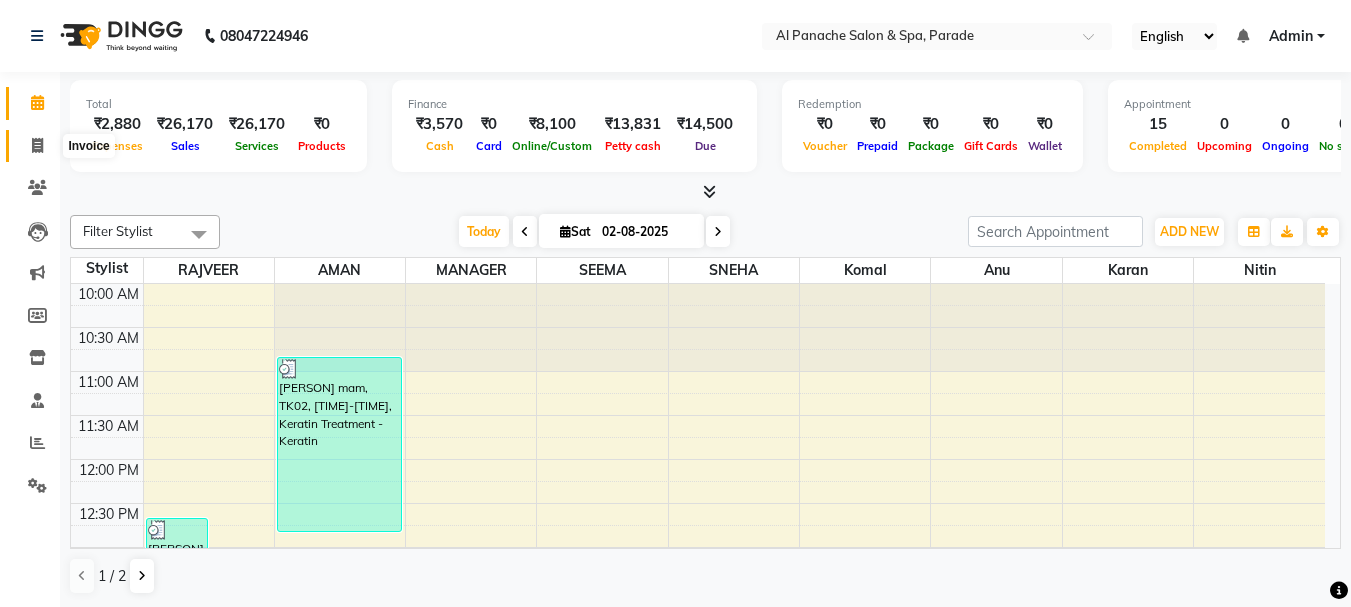 click 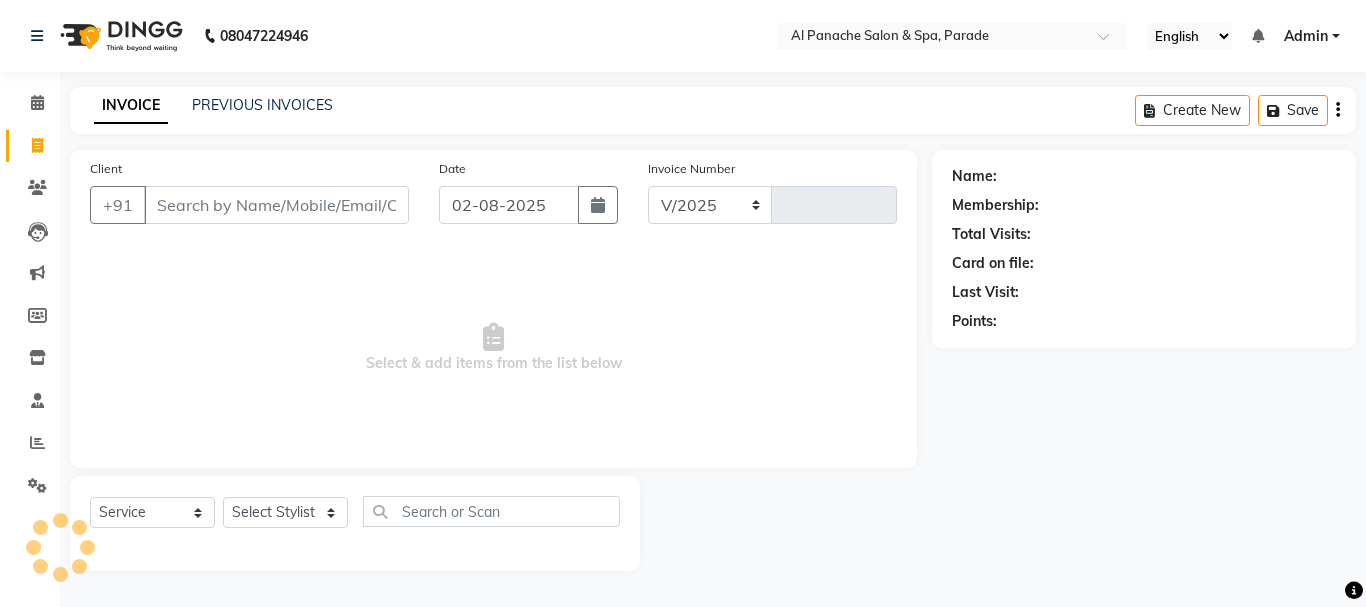 select on "463" 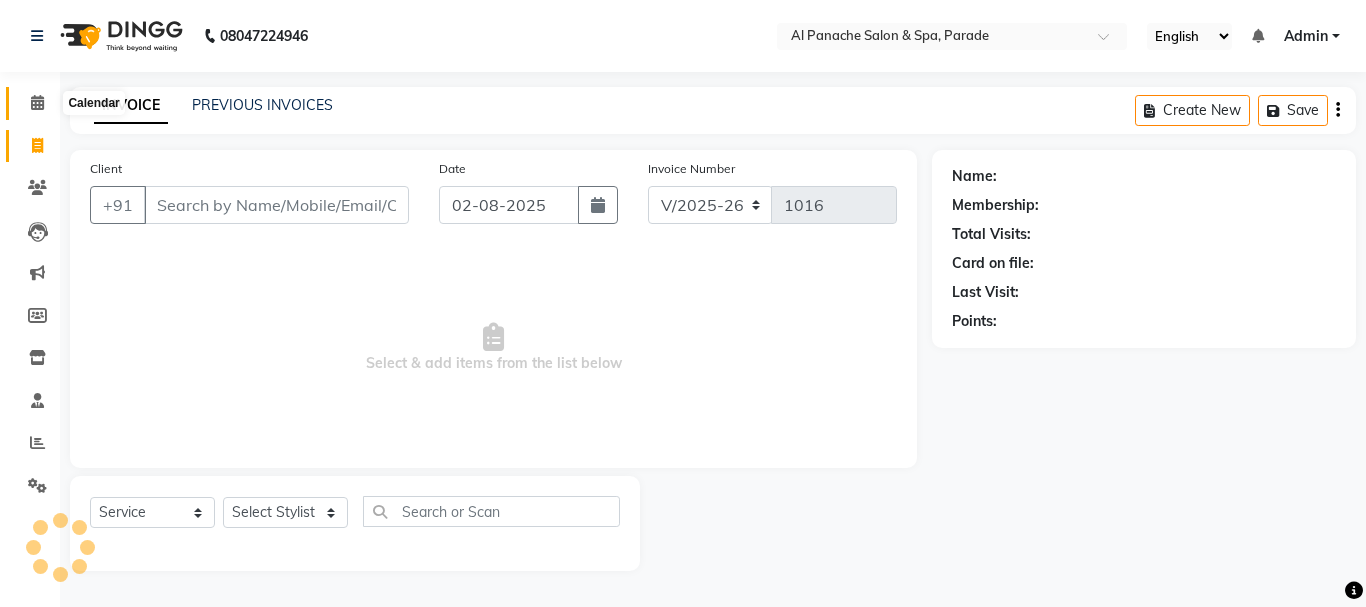 click 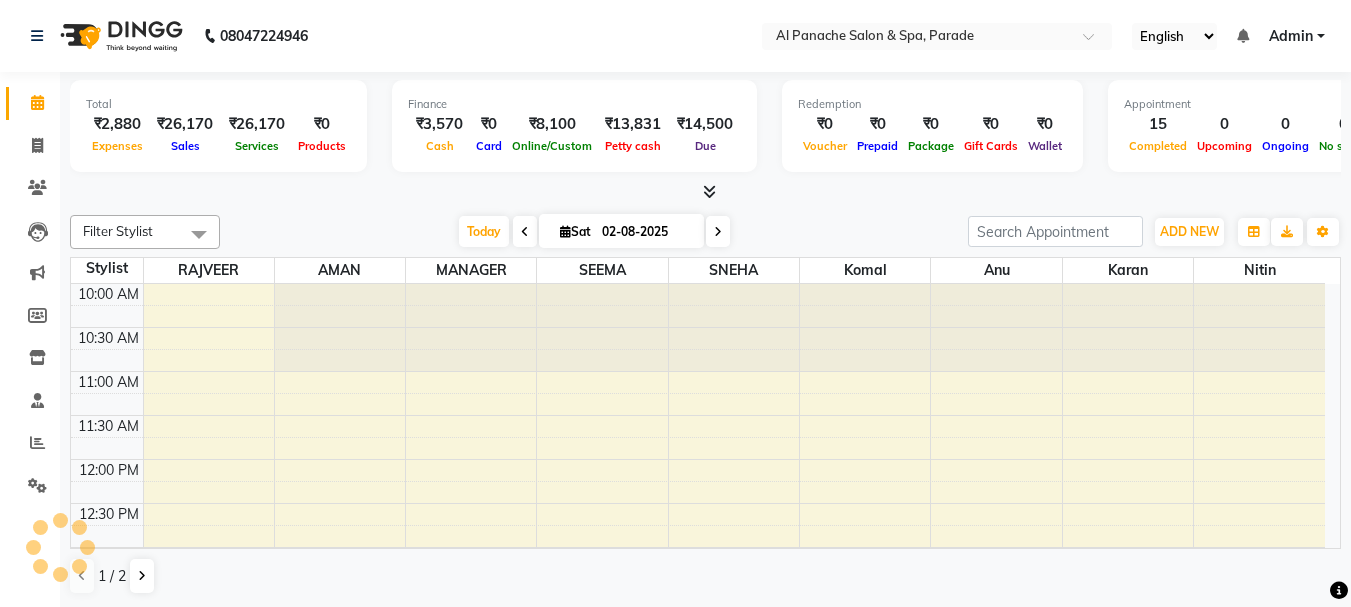 scroll, scrollTop: 665, scrollLeft: 0, axis: vertical 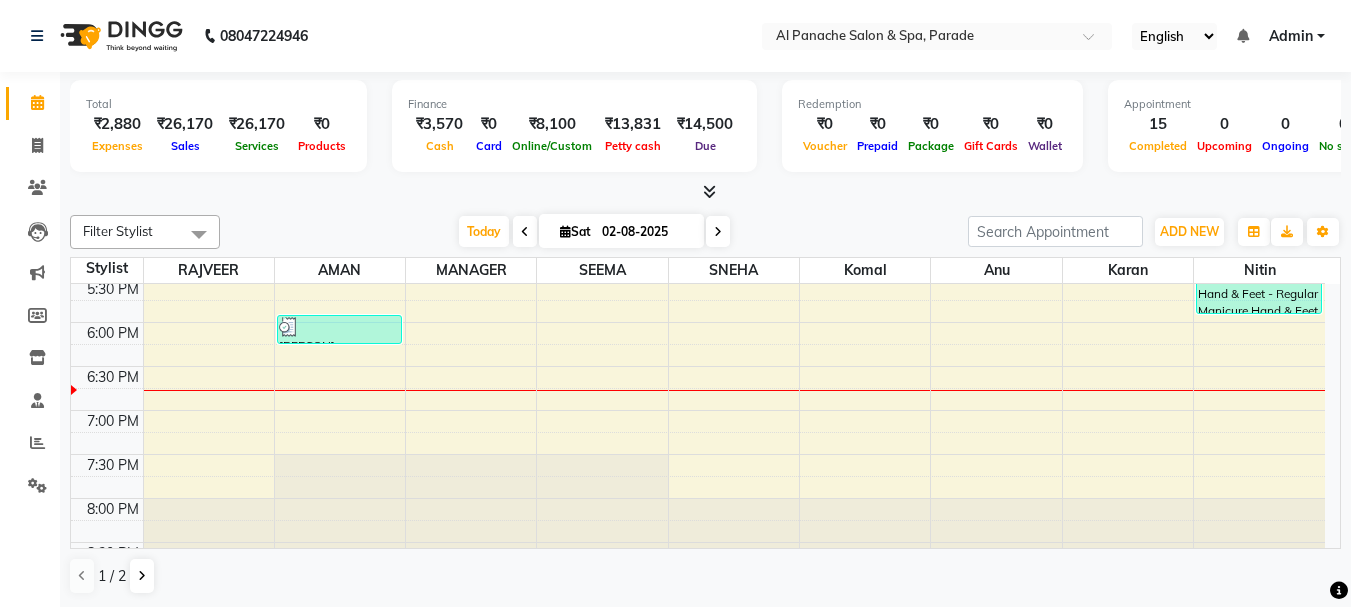 click at bounding box center (709, 191) 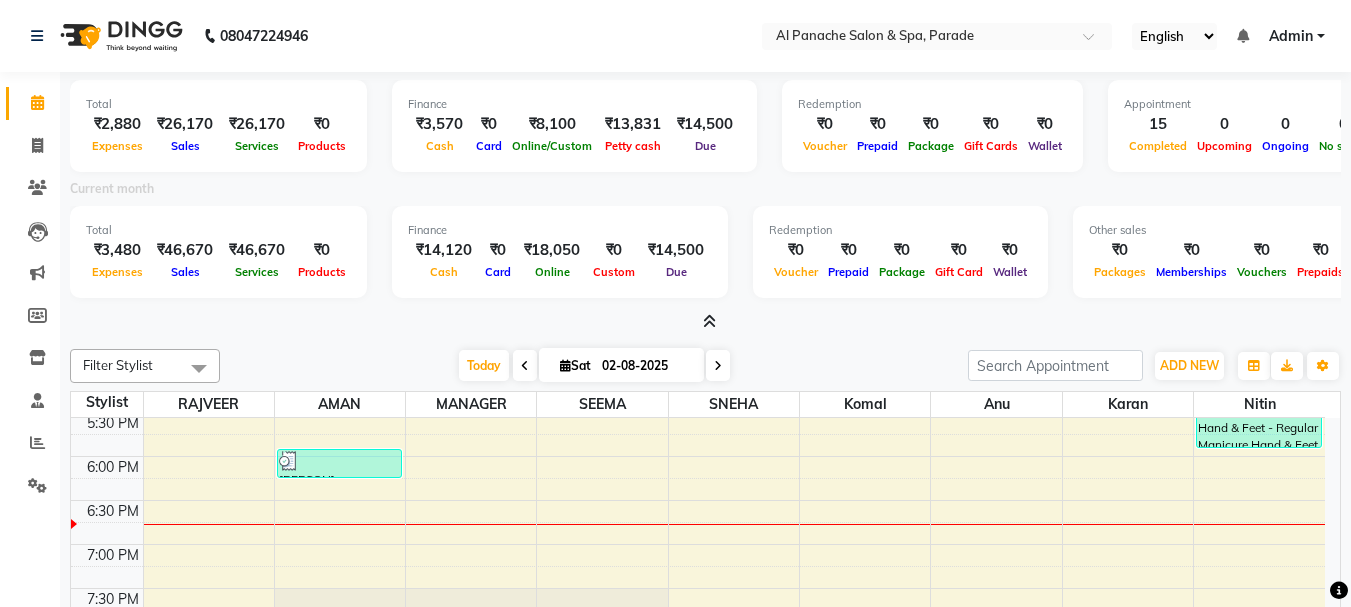 click at bounding box center (709, 321) 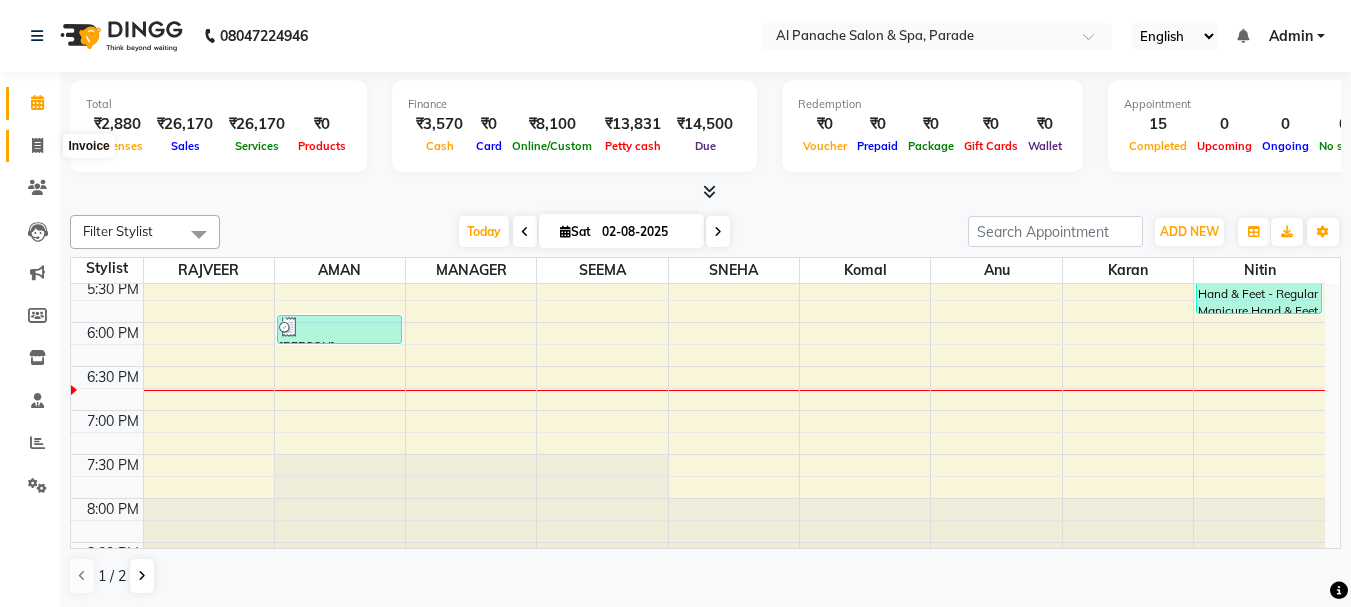 click 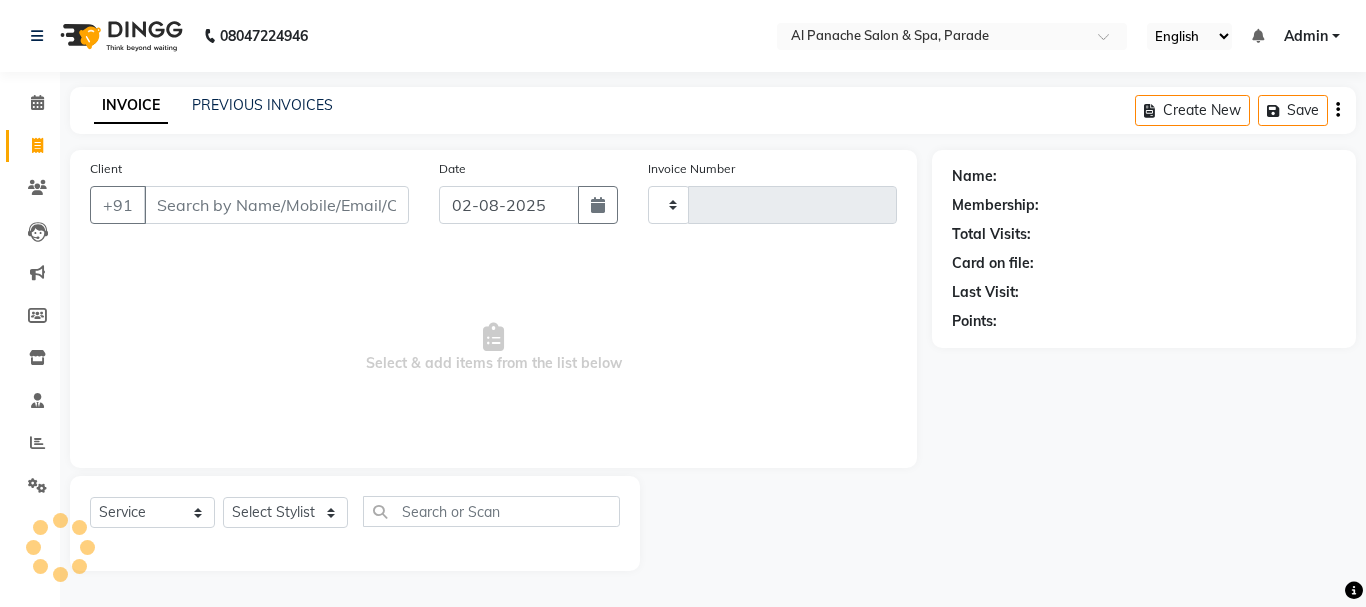 type on "1016" 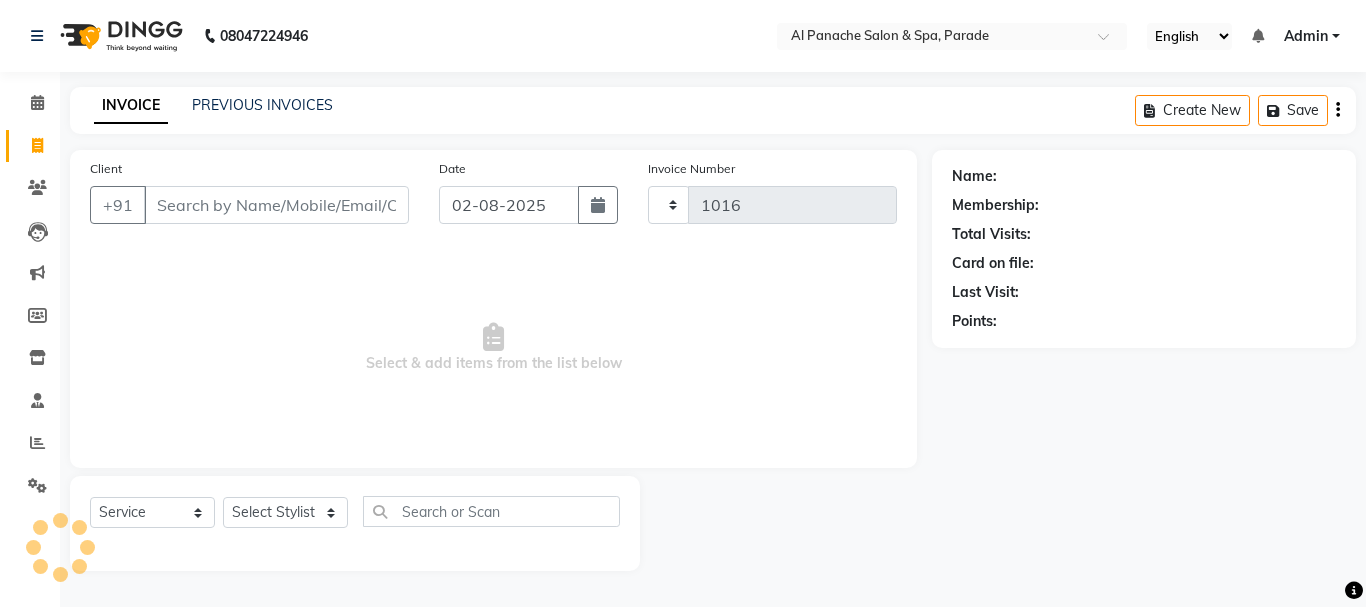 select on "463" 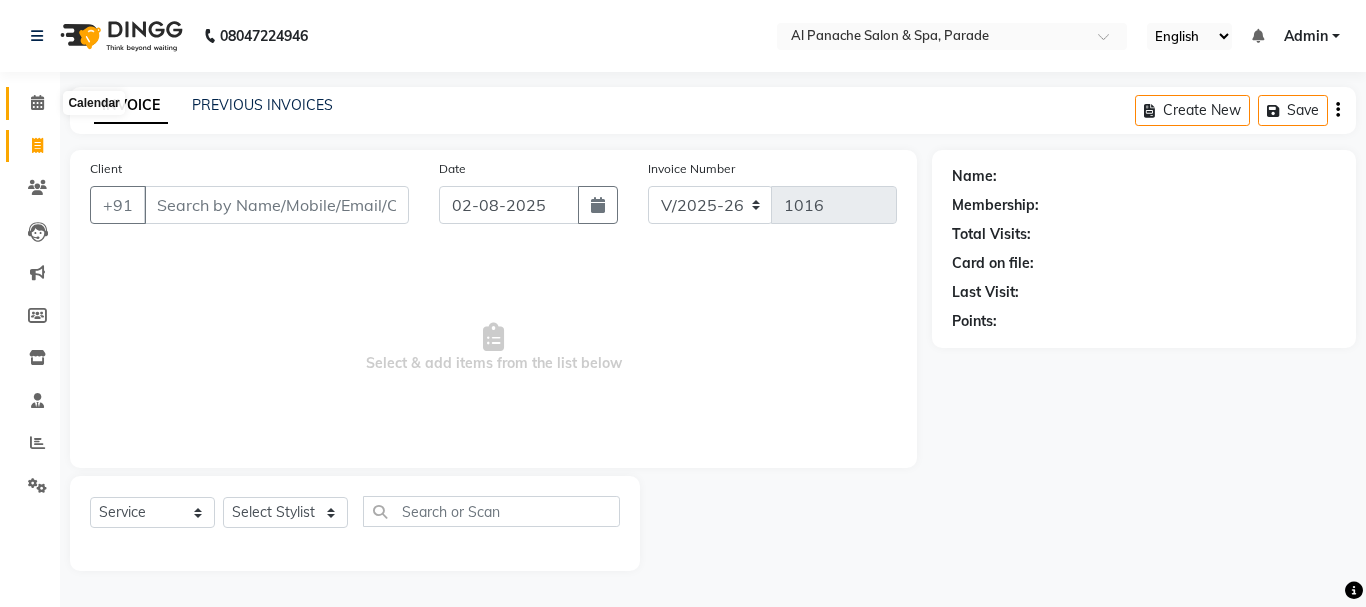 click 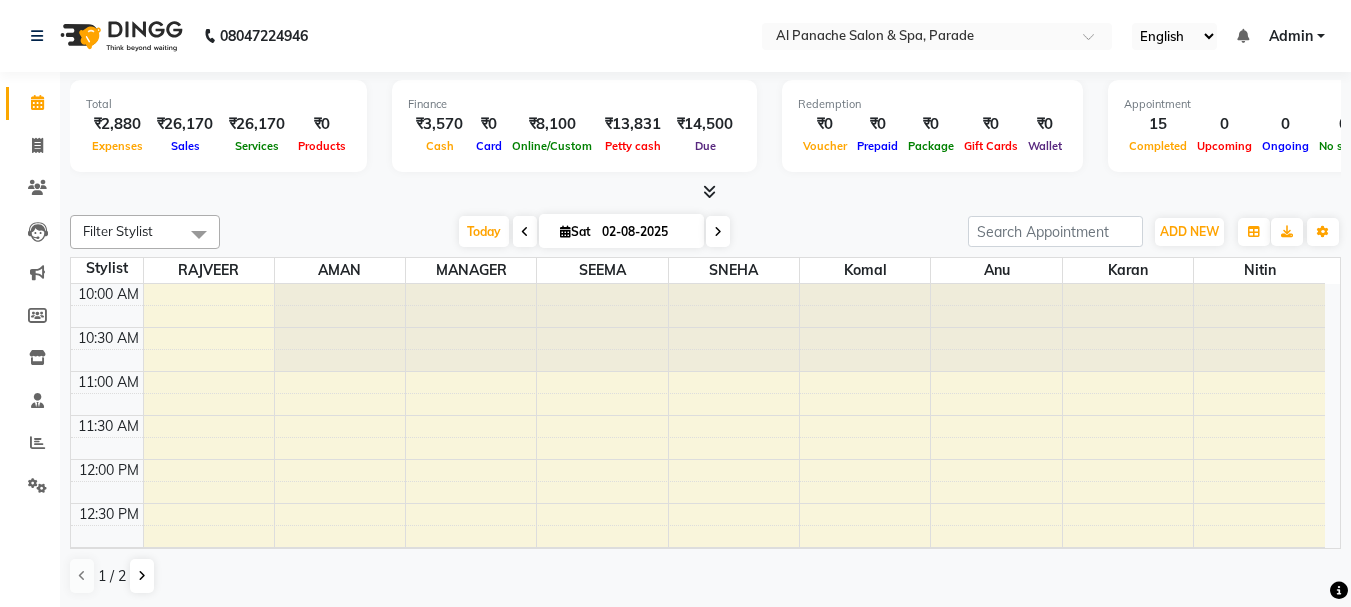scroll, scrollTop: 0, scrollLeft: 0, axis: both 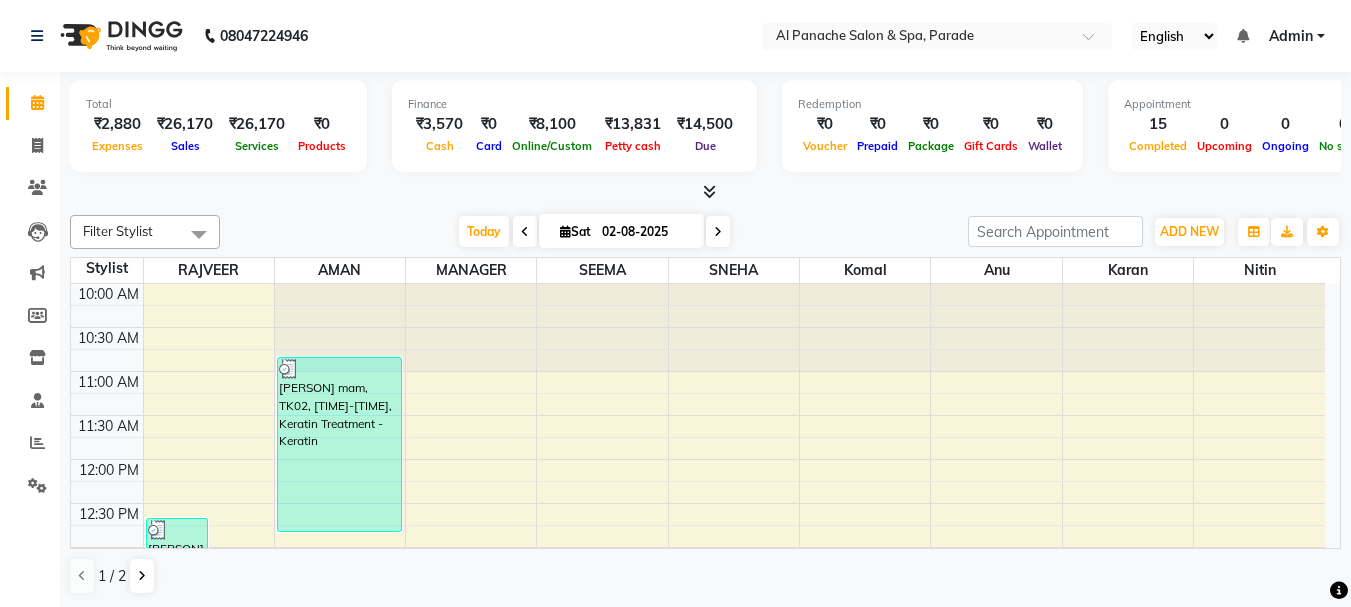 click at bounding box center [705, 192] 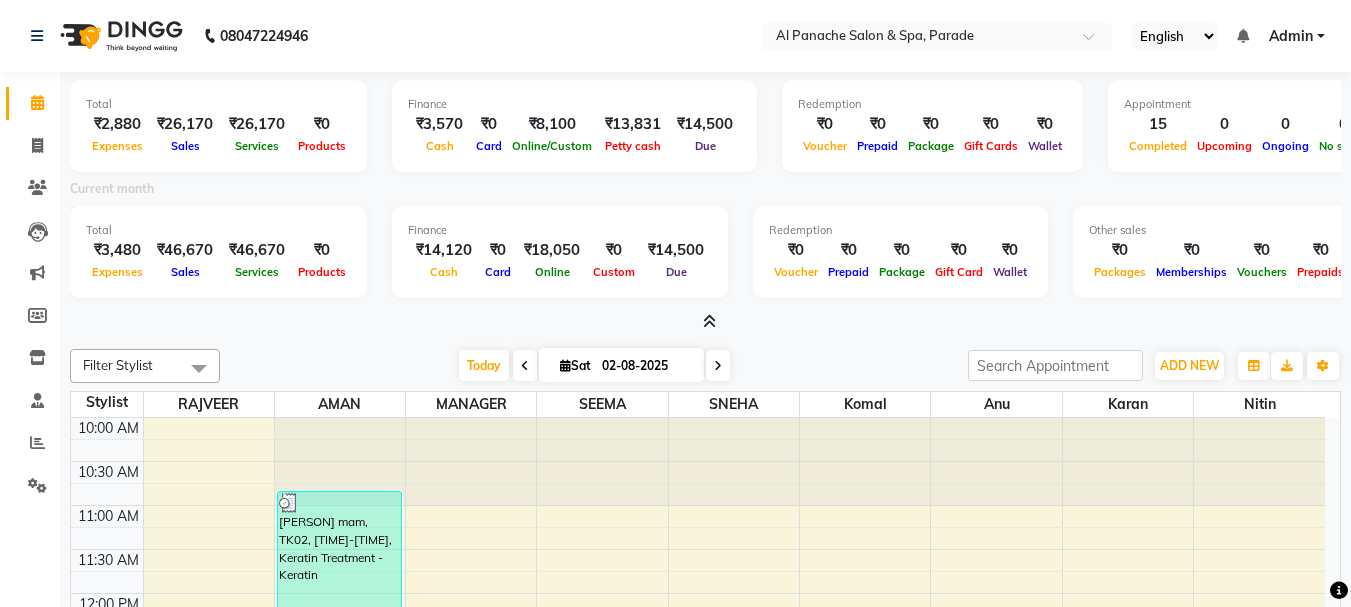 click at bounding box center [709, 321] 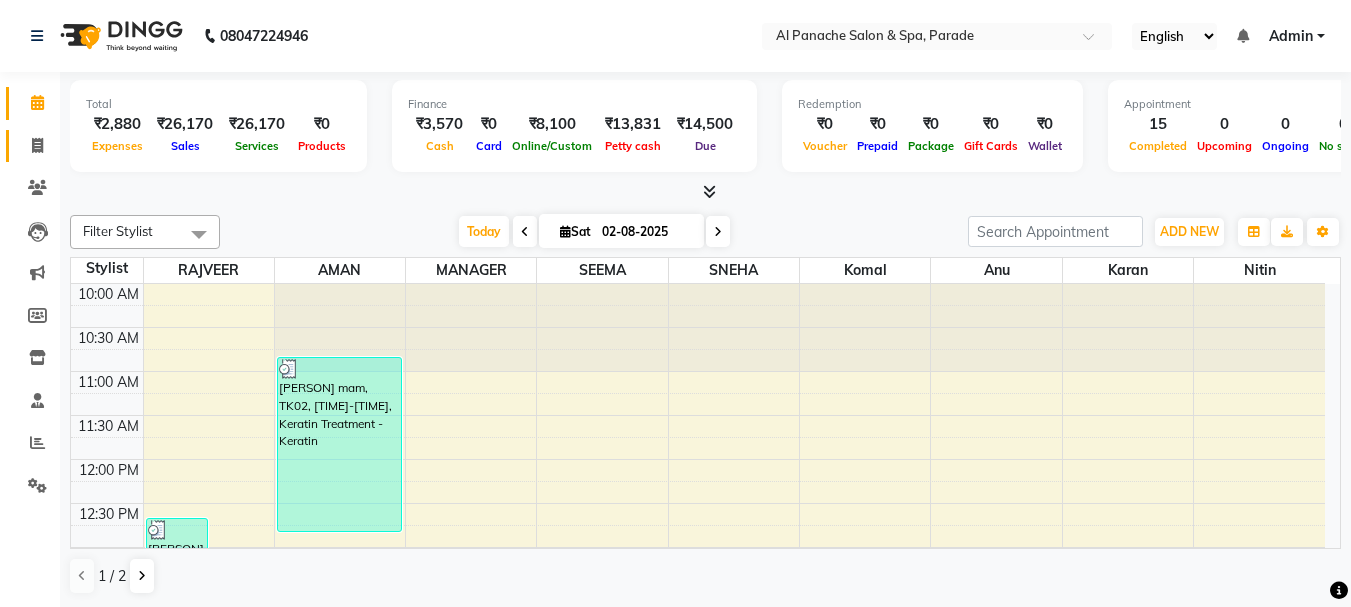 click on "Invoice" 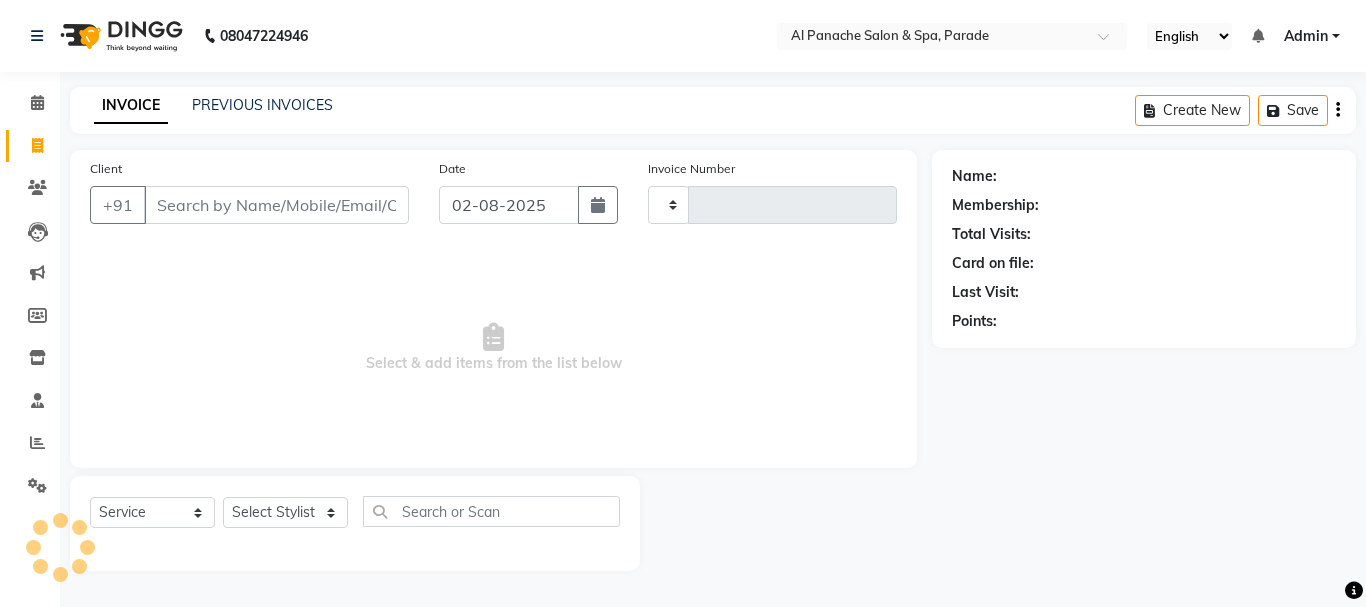 type on "1016" 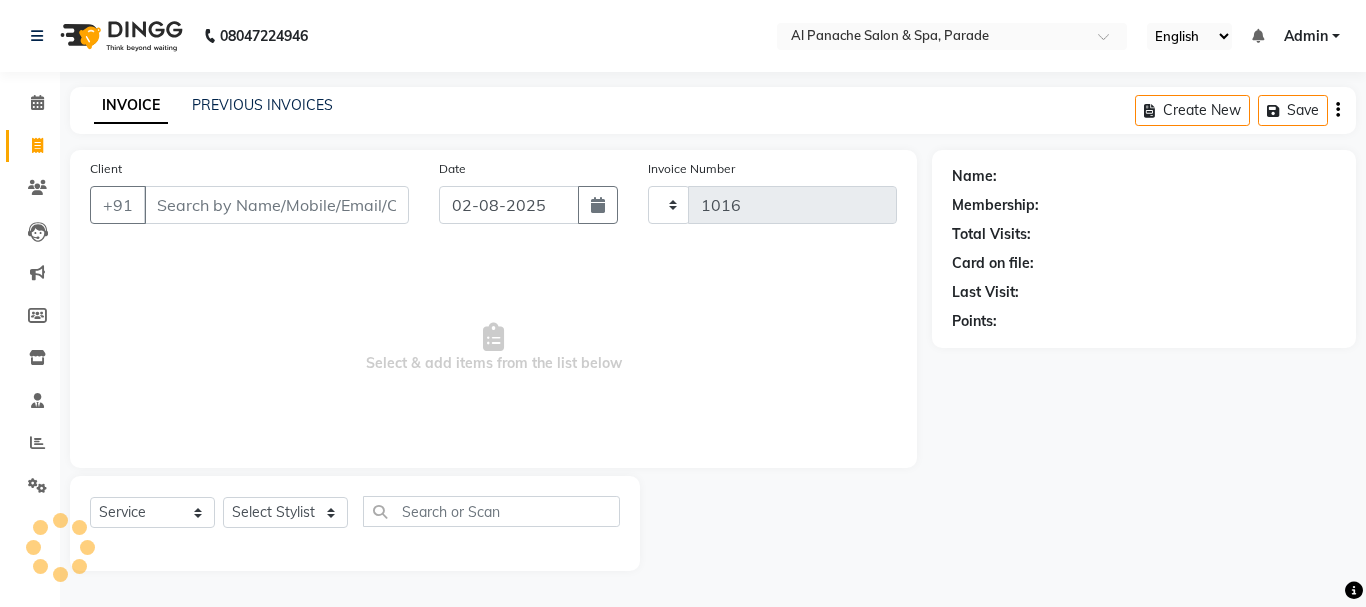 select on "463" 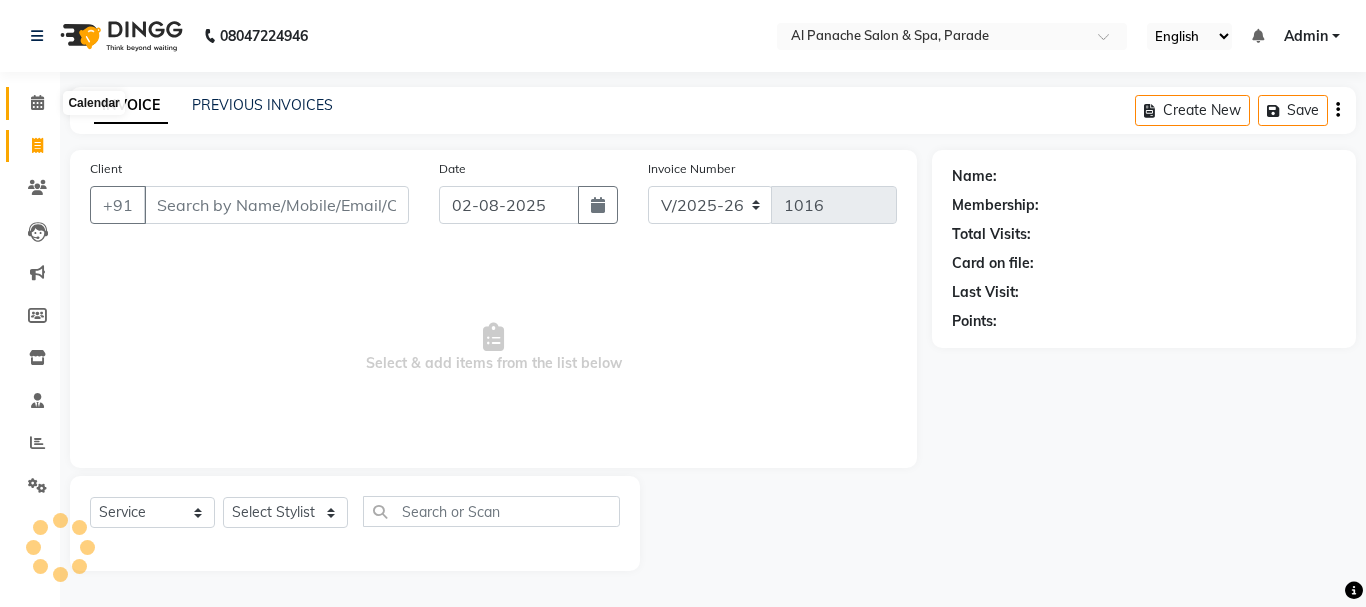 click 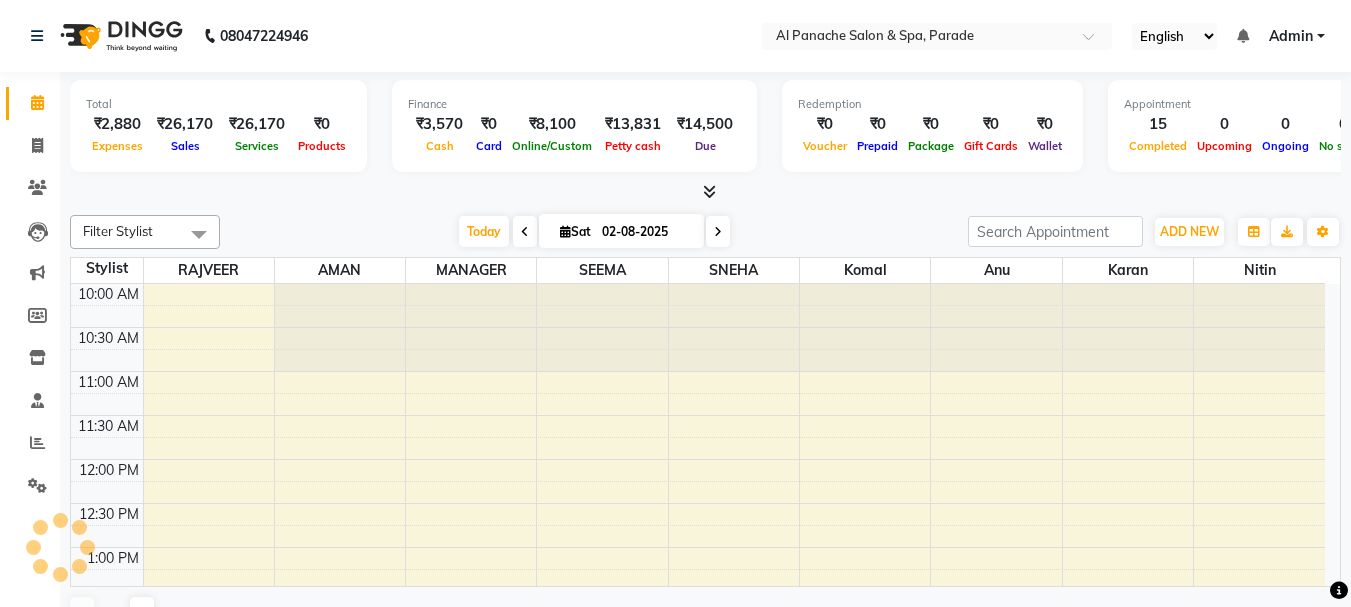 scroll, scrollTop: 0, scrollLeft: 0, axis: both 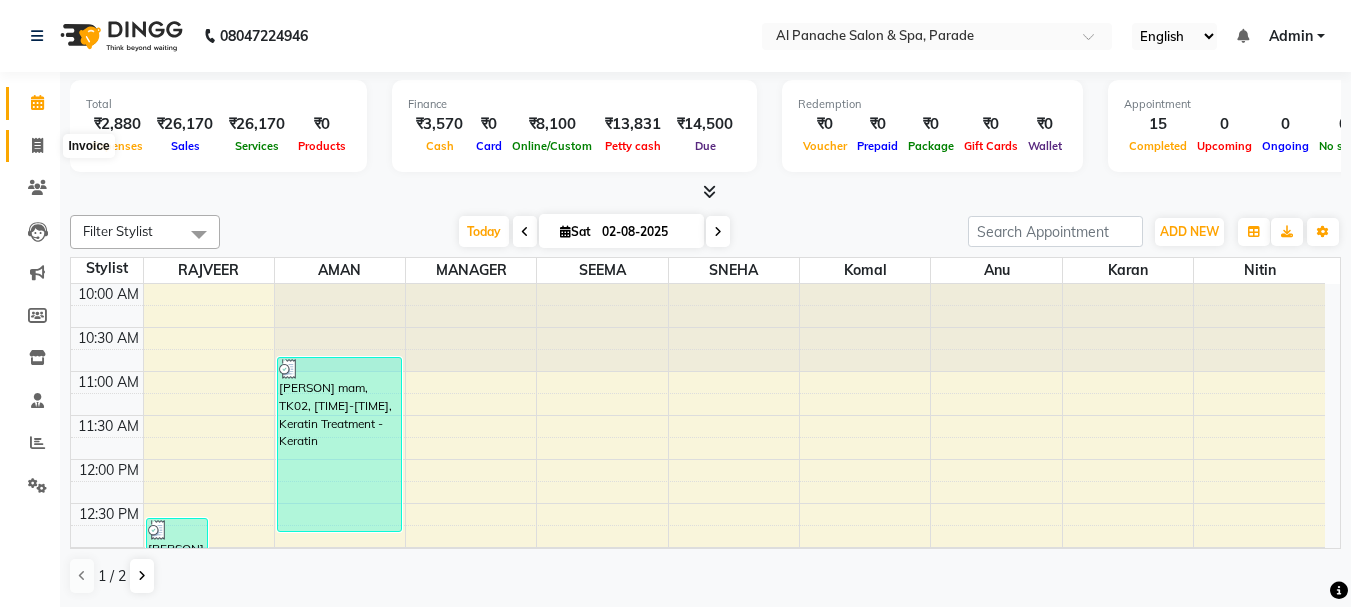 click 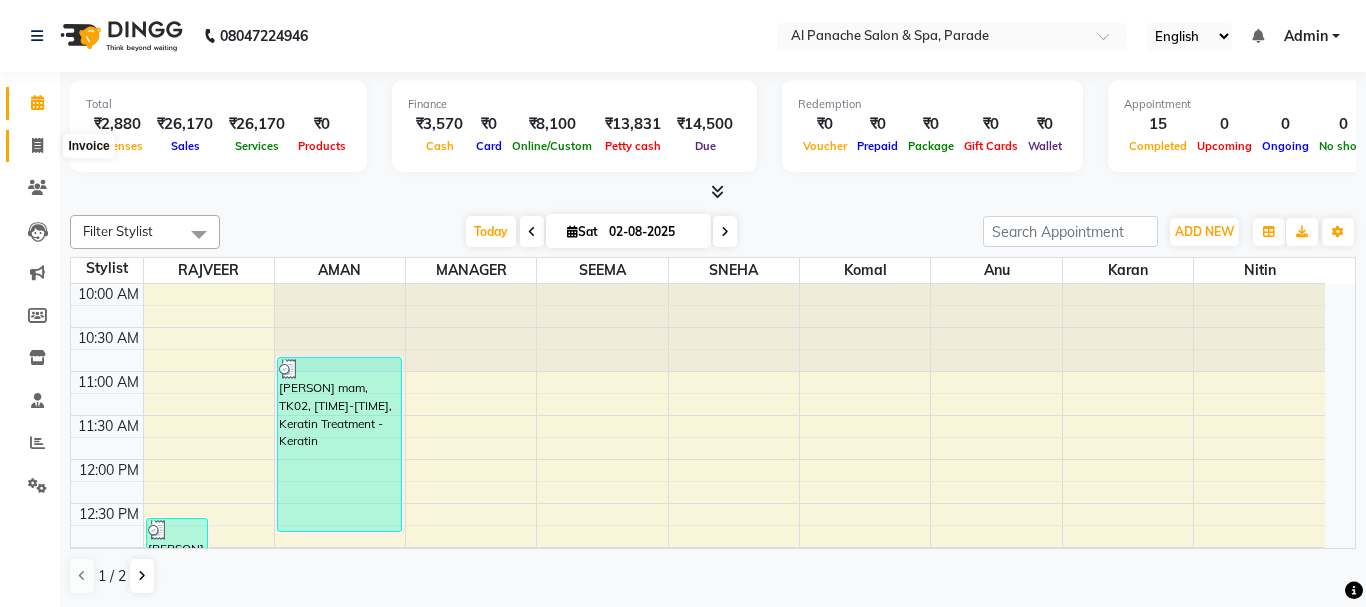 select on "service" 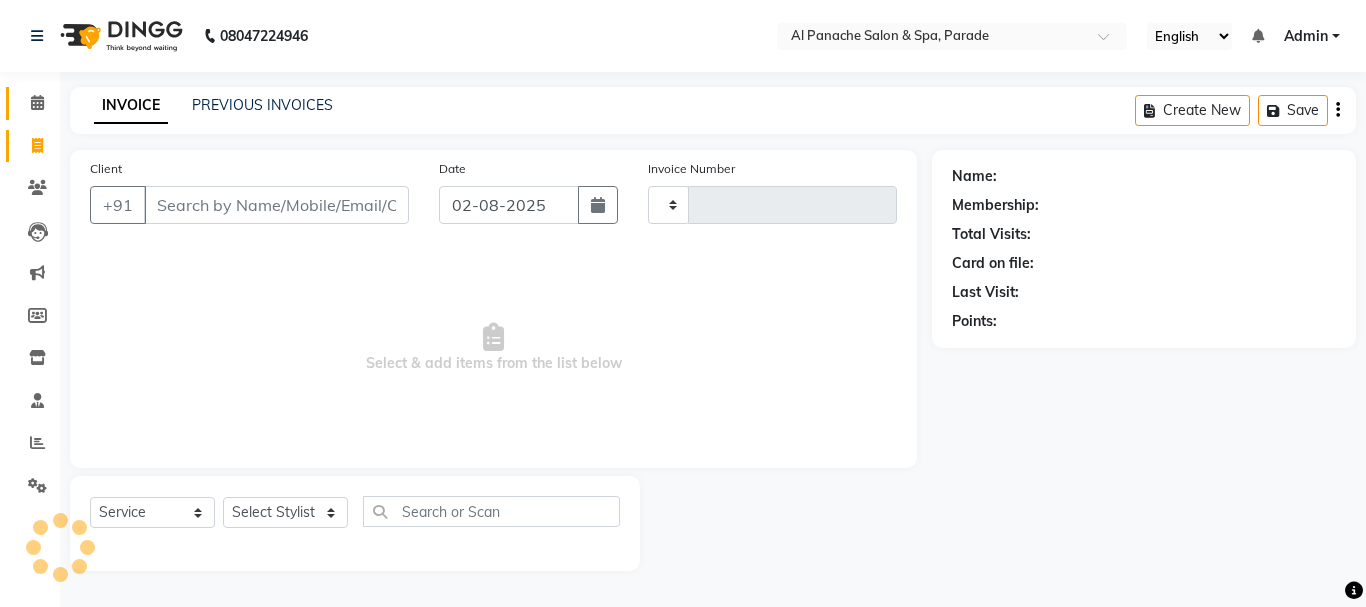 type on "1016" 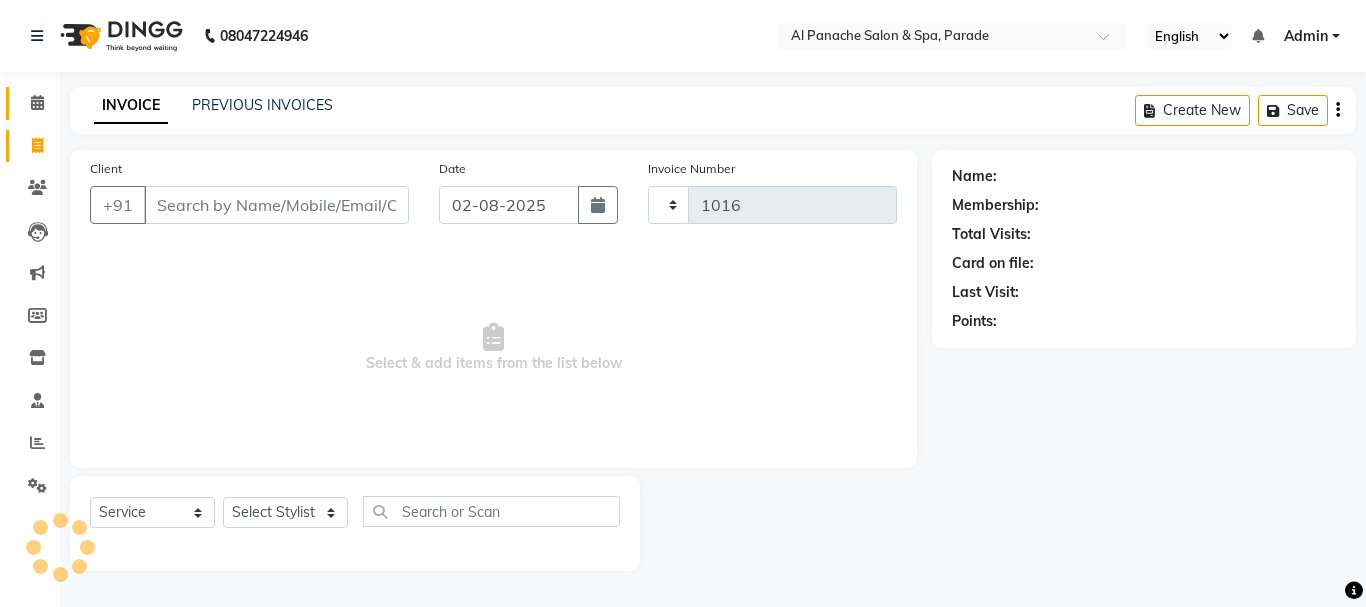 select on "463" 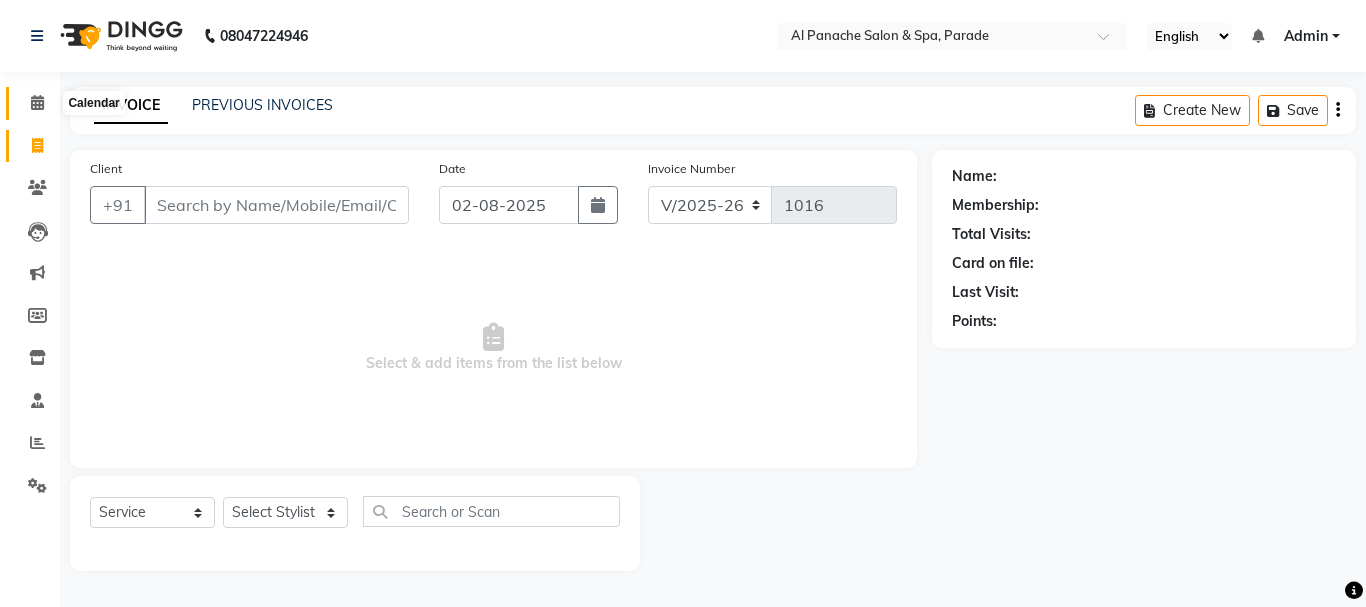 click 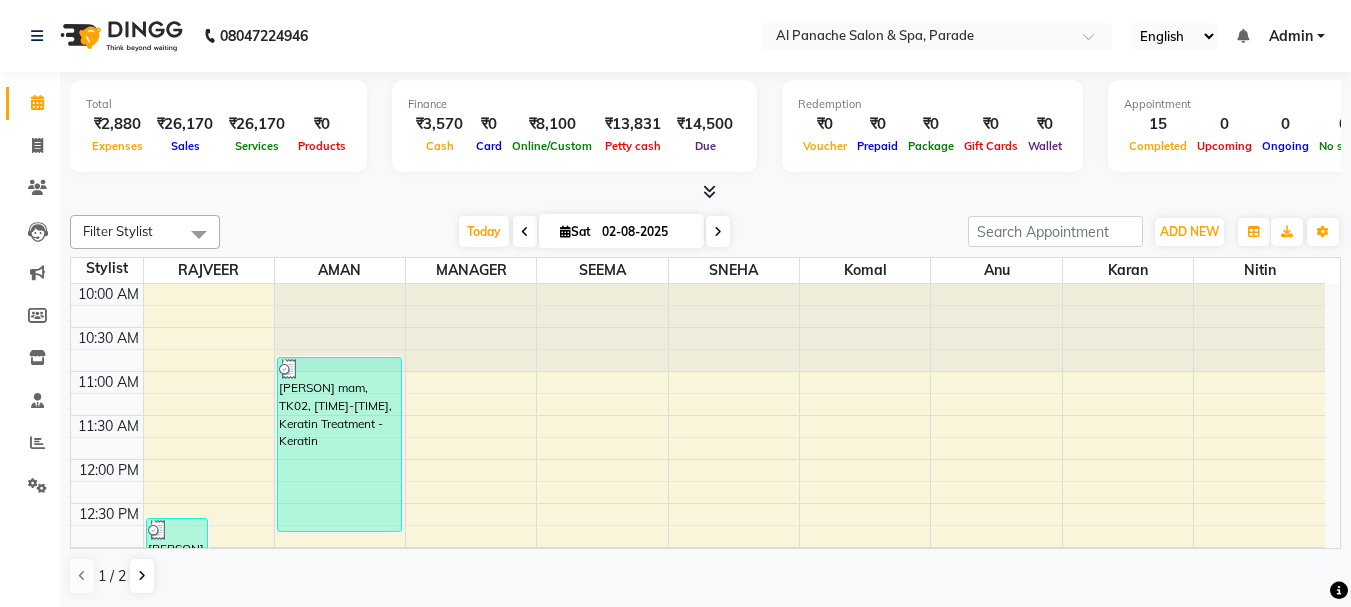 scroll, scrollTop: 665, scrollLeft: 0, axis: vertical 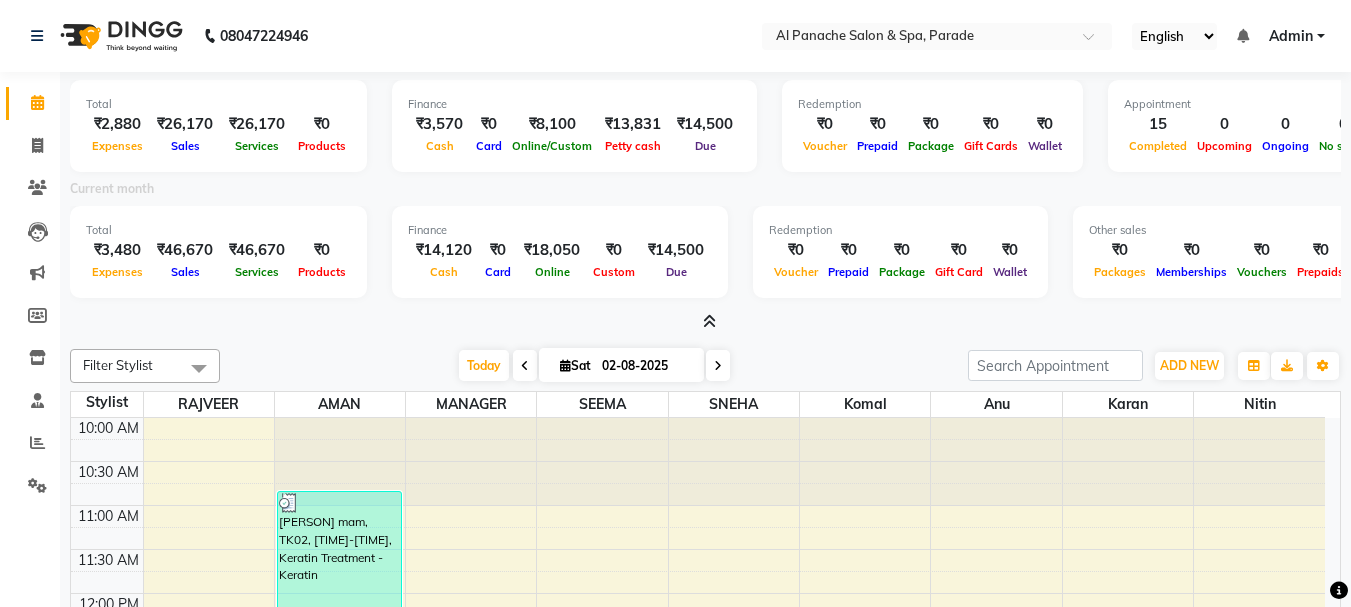 click at bounding box center (705, 322) 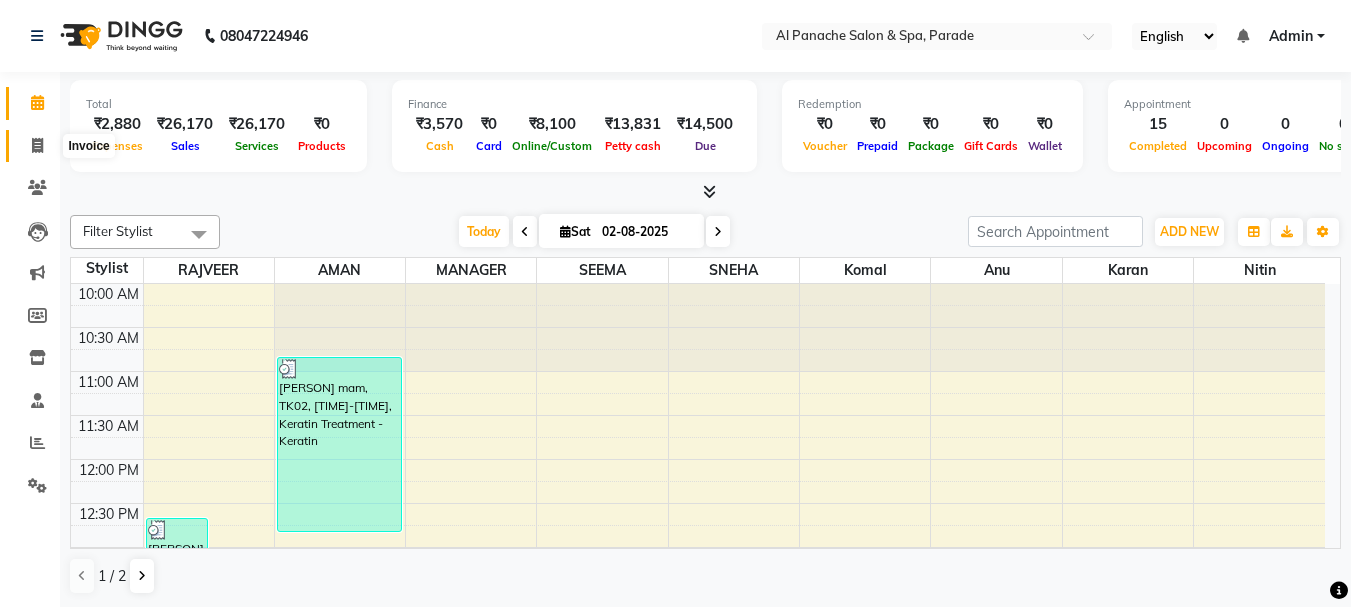 click 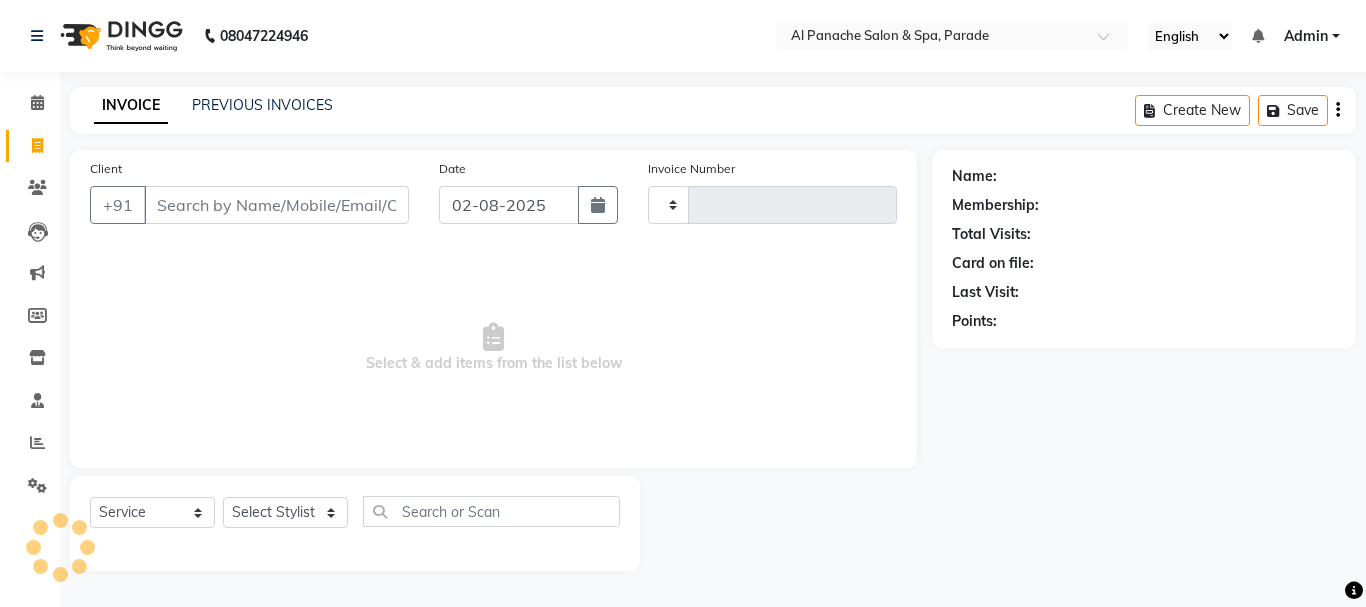 type on "1016" 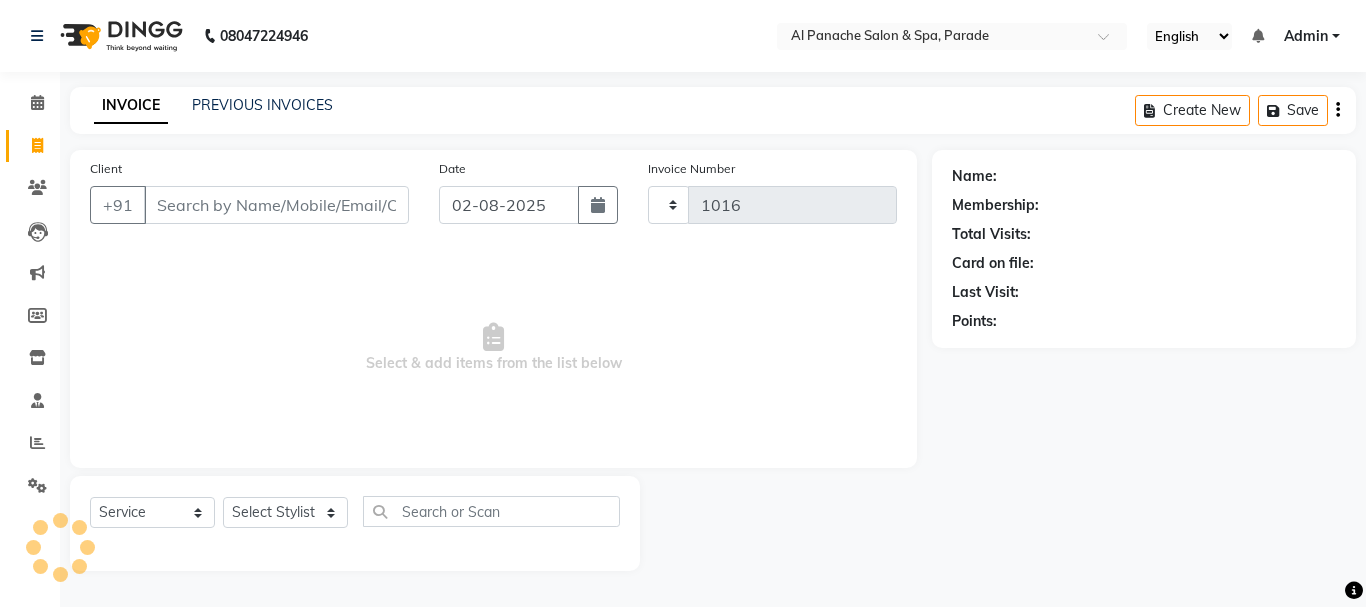 select on "463" 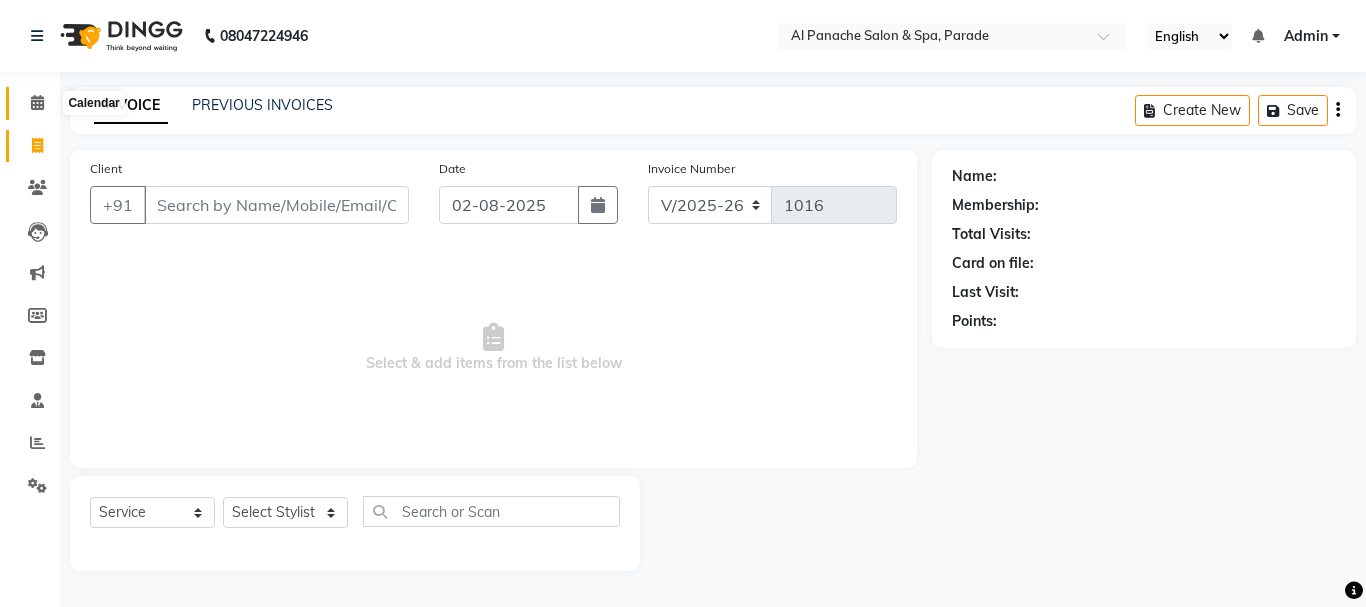 click 